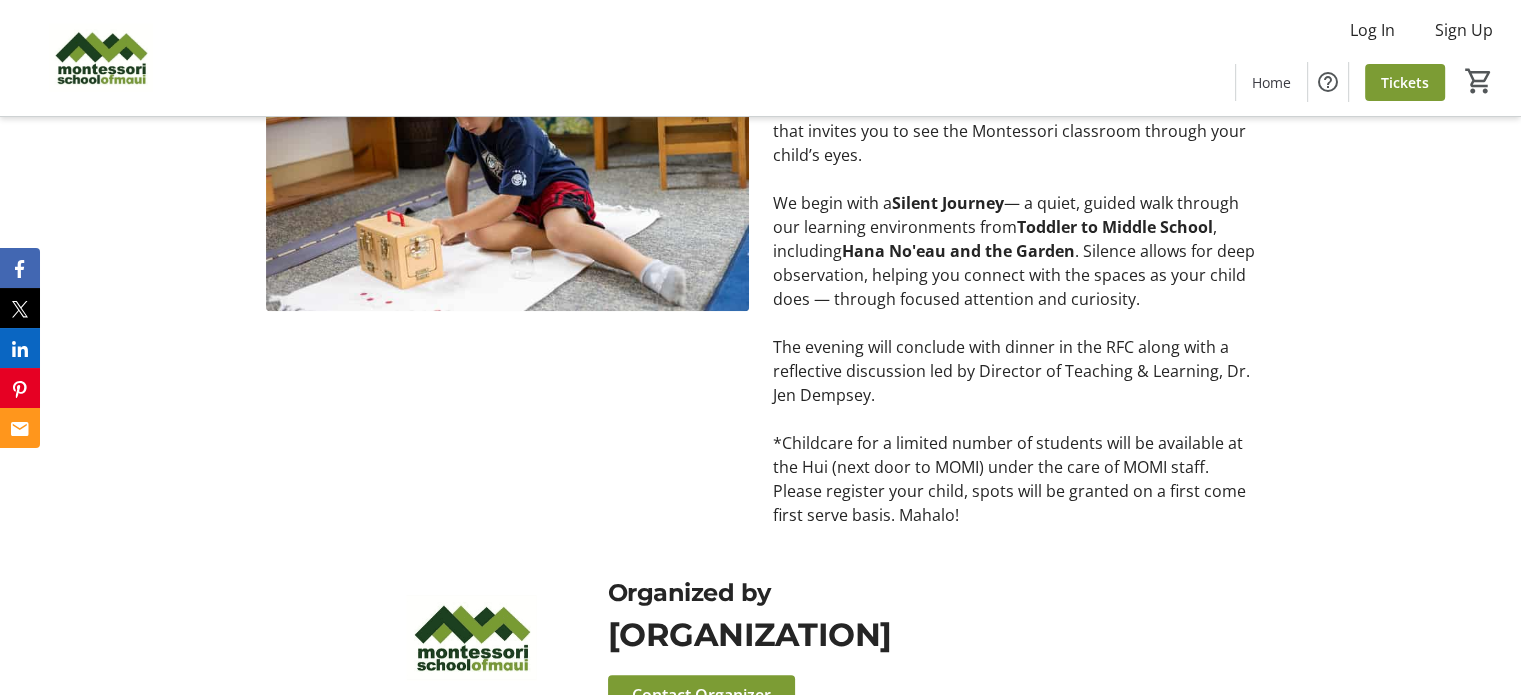 scroll, scrollTop: 895, scrollLeft: 0, axis: vertical 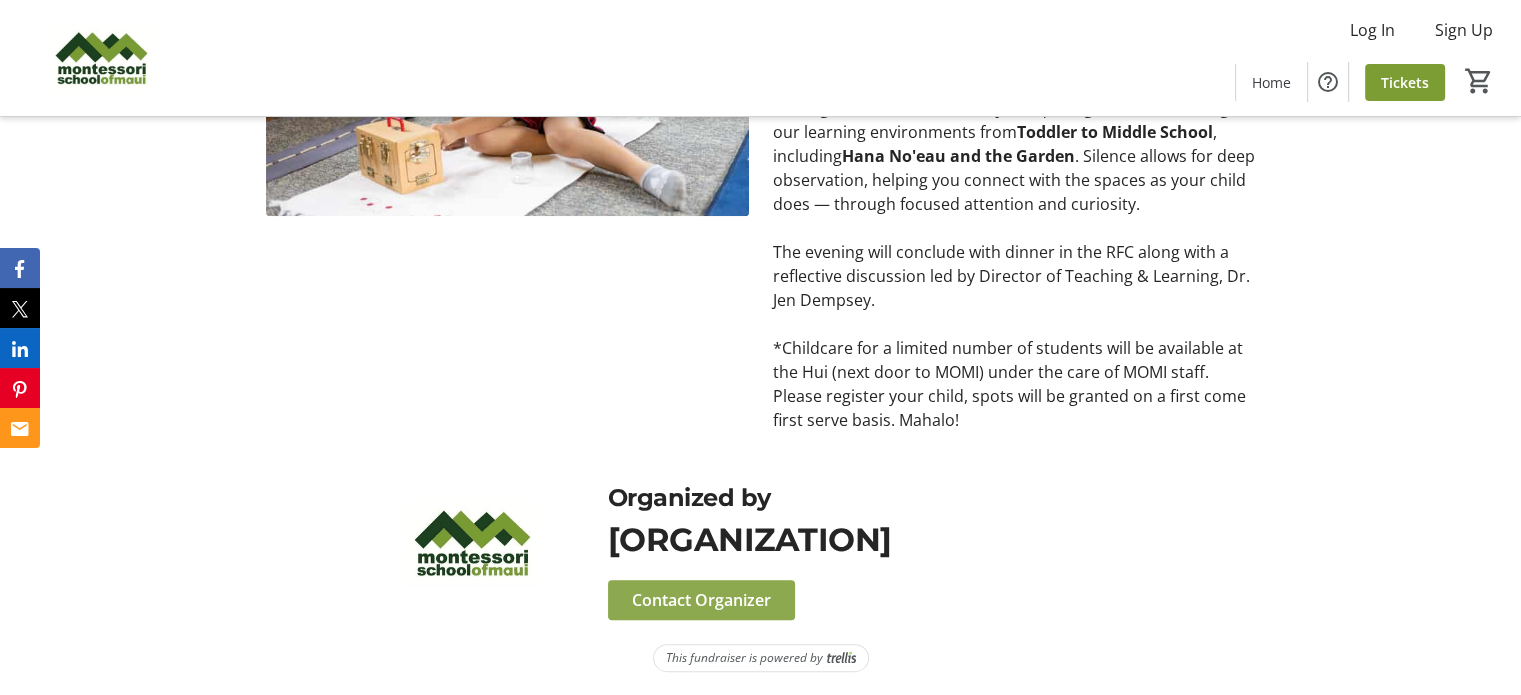 click on "Contact Organizer" 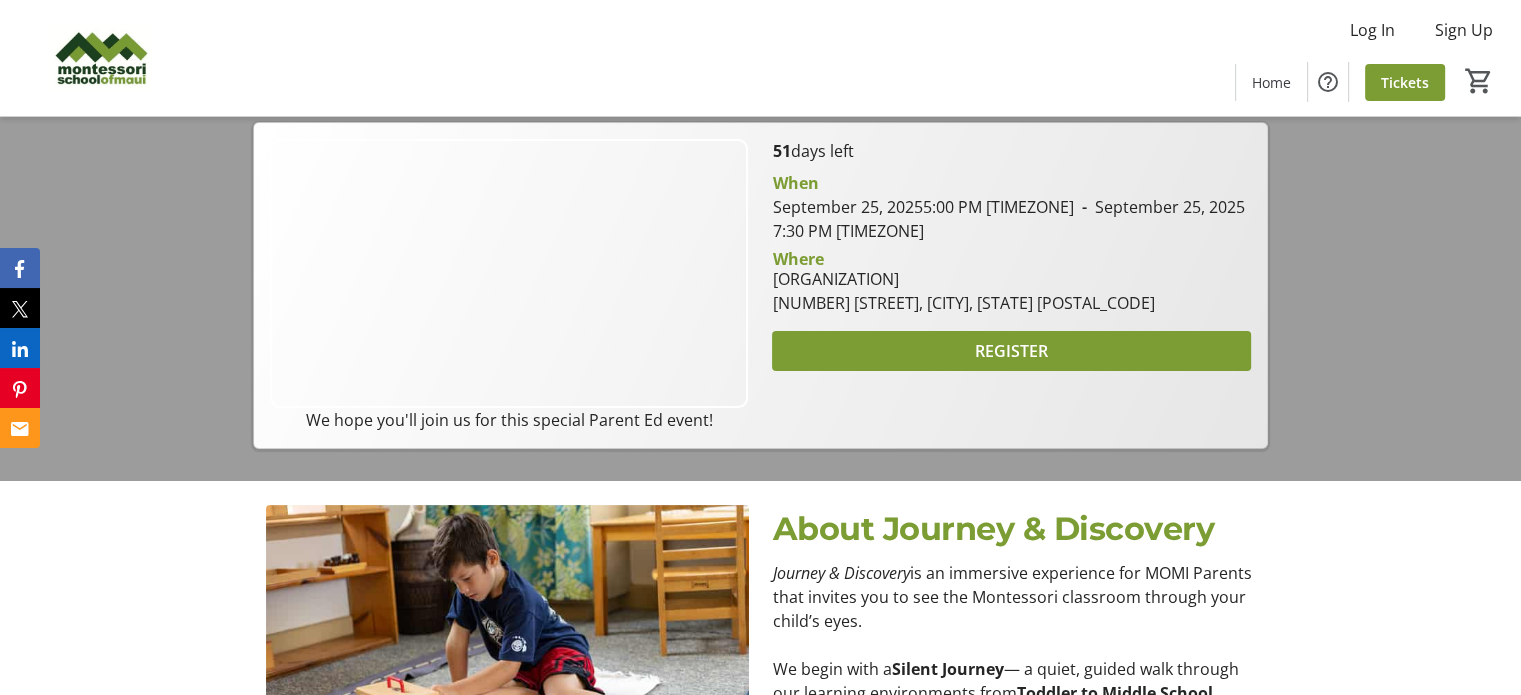 scroll, scrollTop: 295, scrollLeft: 0, axis: vertical 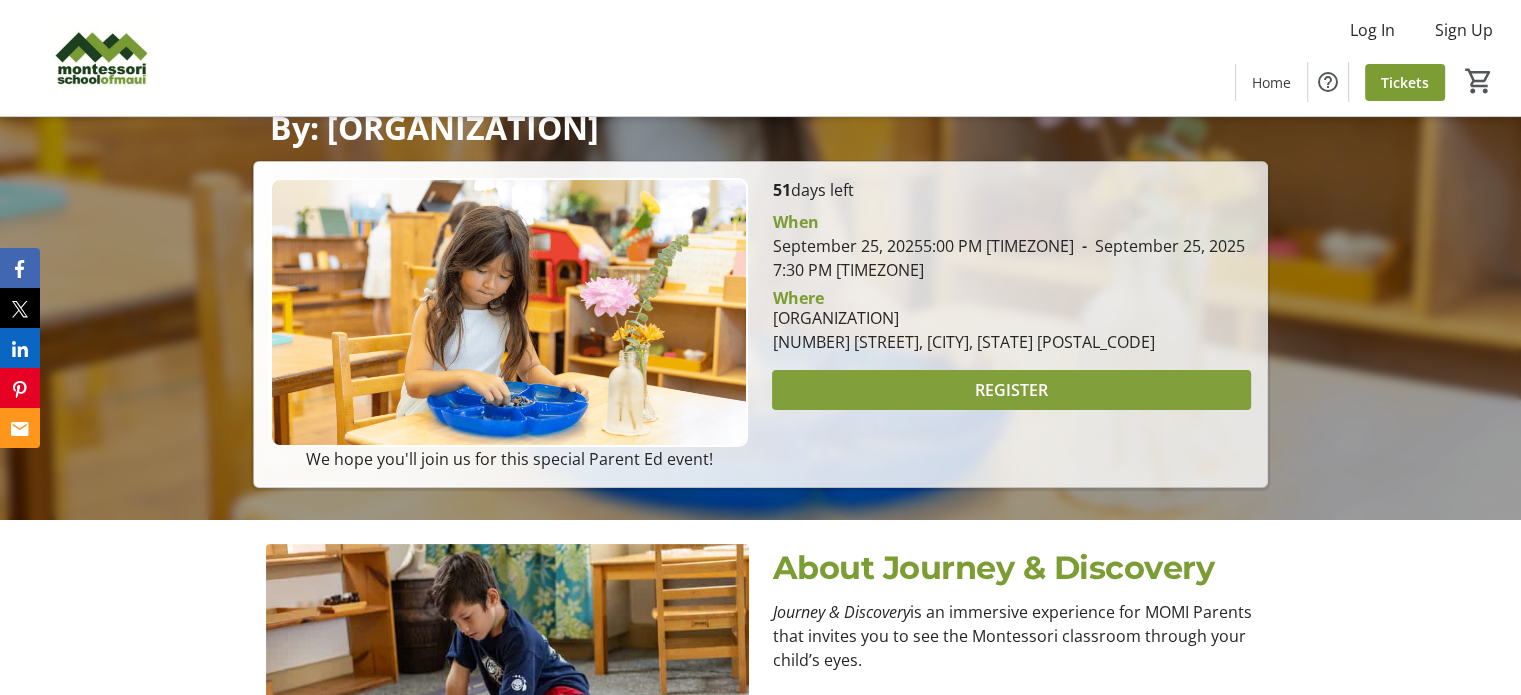 click on "REGISTER" at bounding box center (1011, 390) 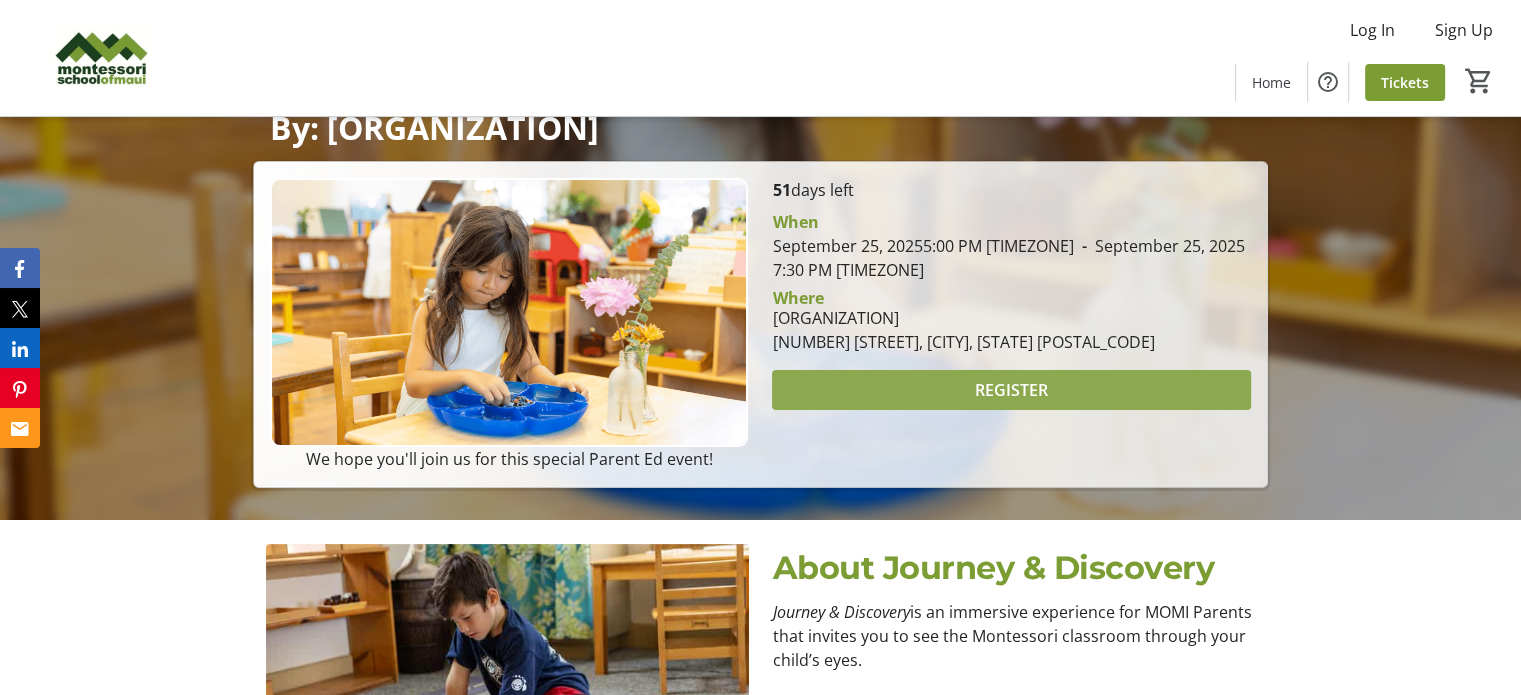 scroll, scrollTop: 0, scrollLeft: 0, axis: both 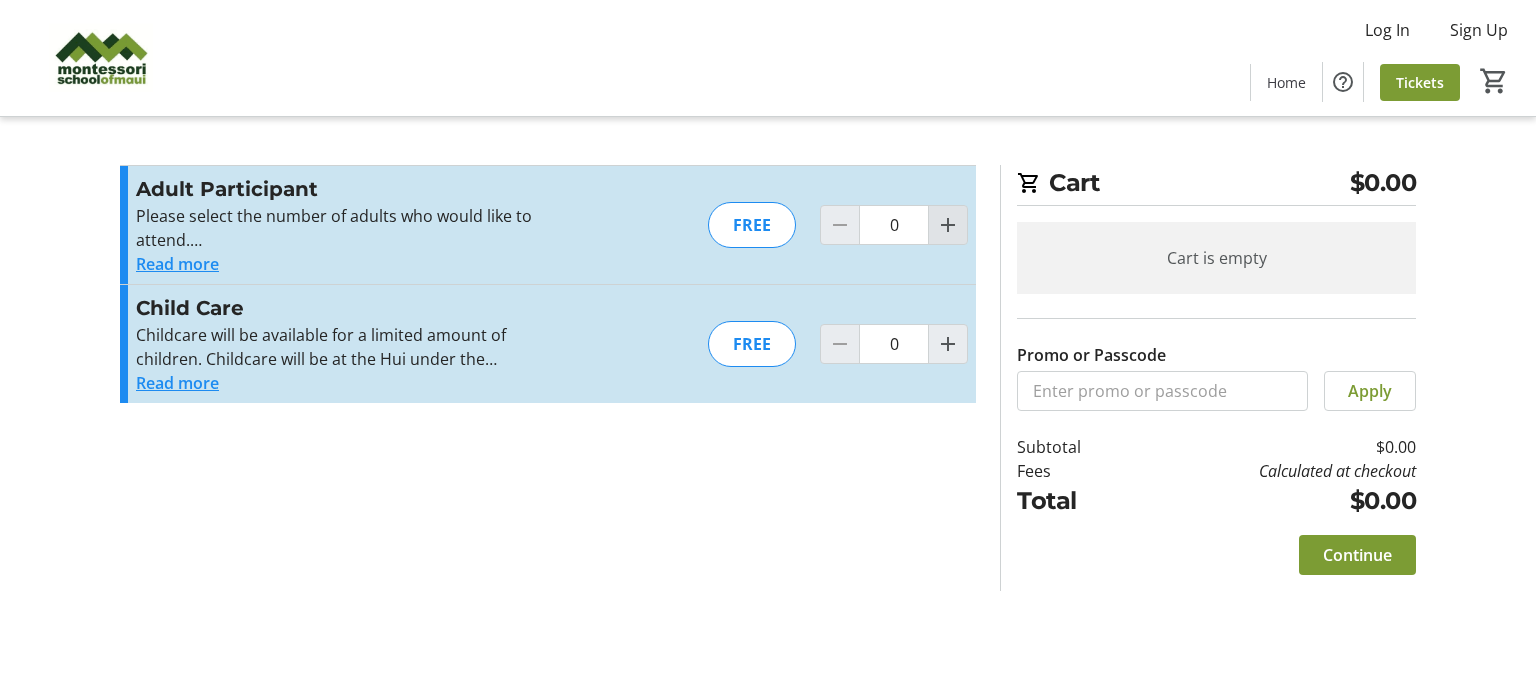 click 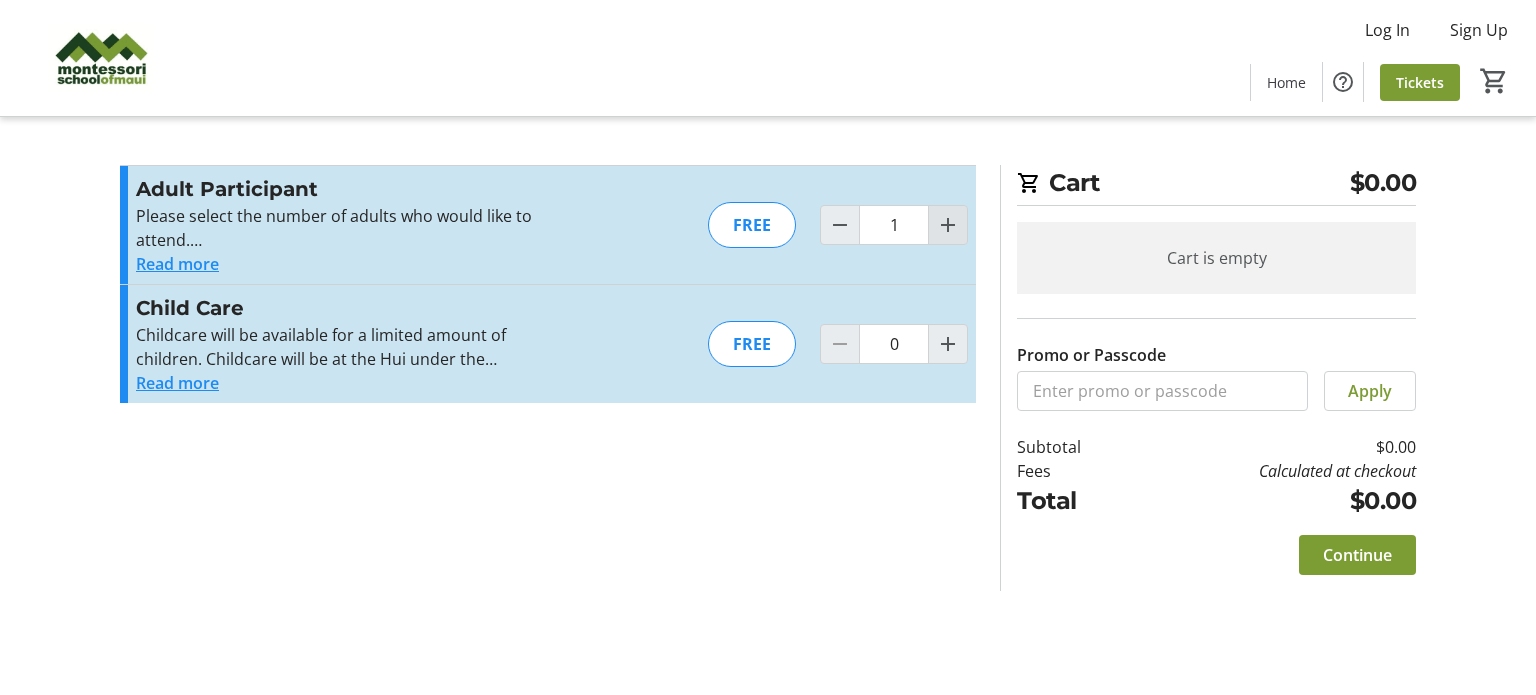 click 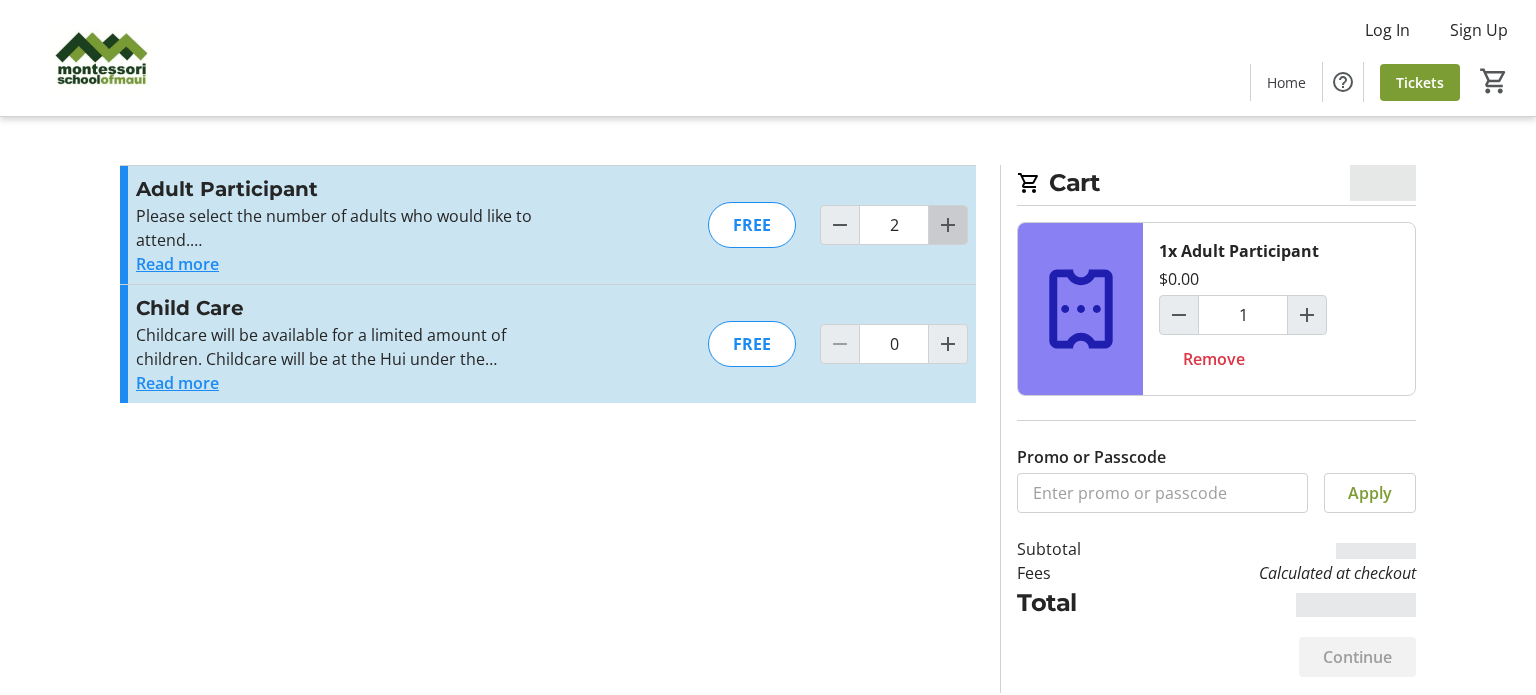 click 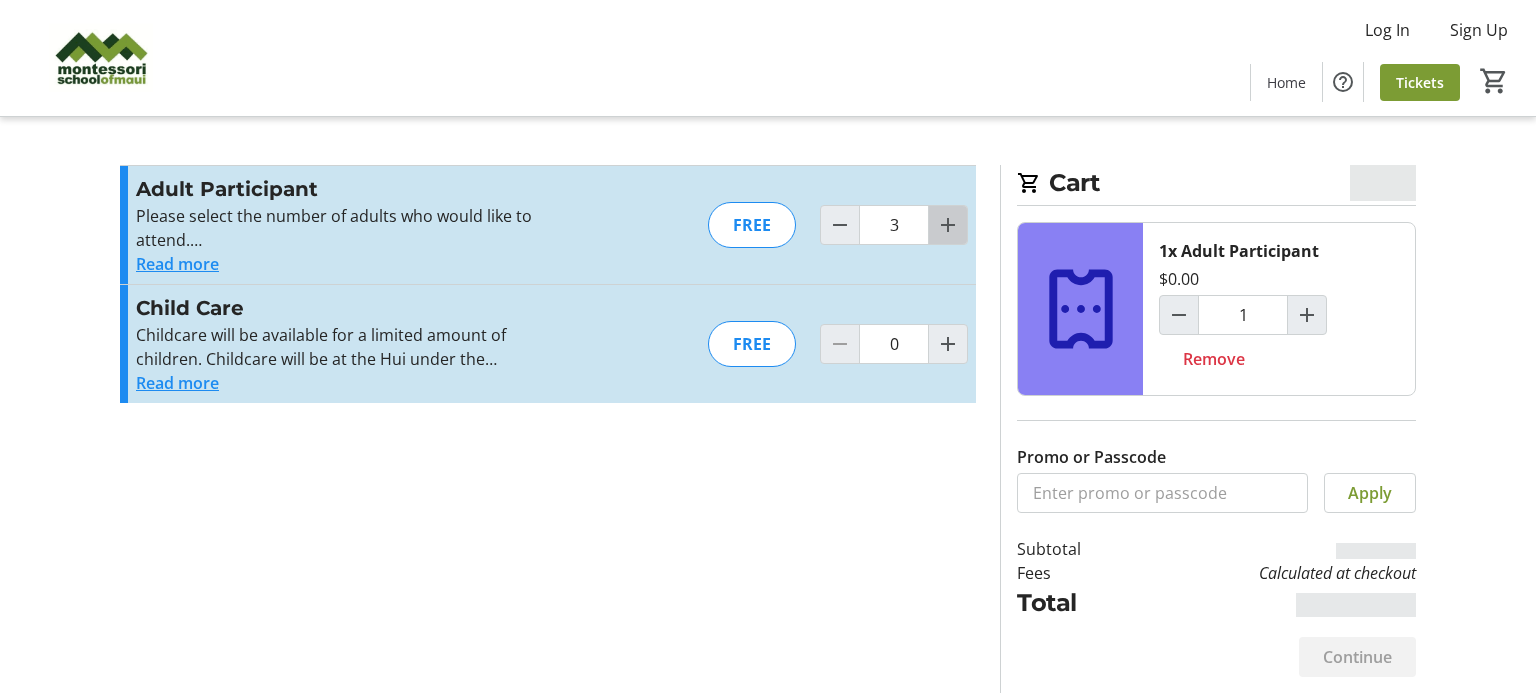 click 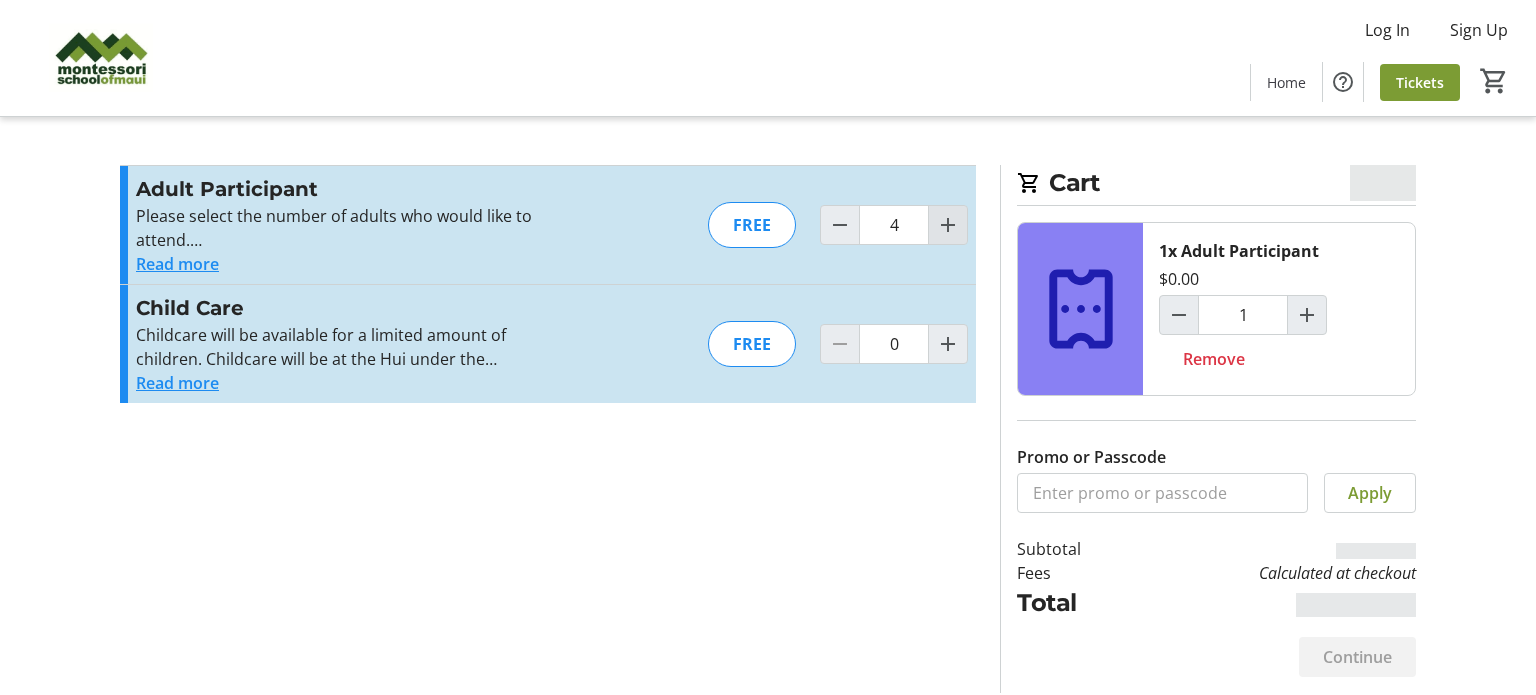 click 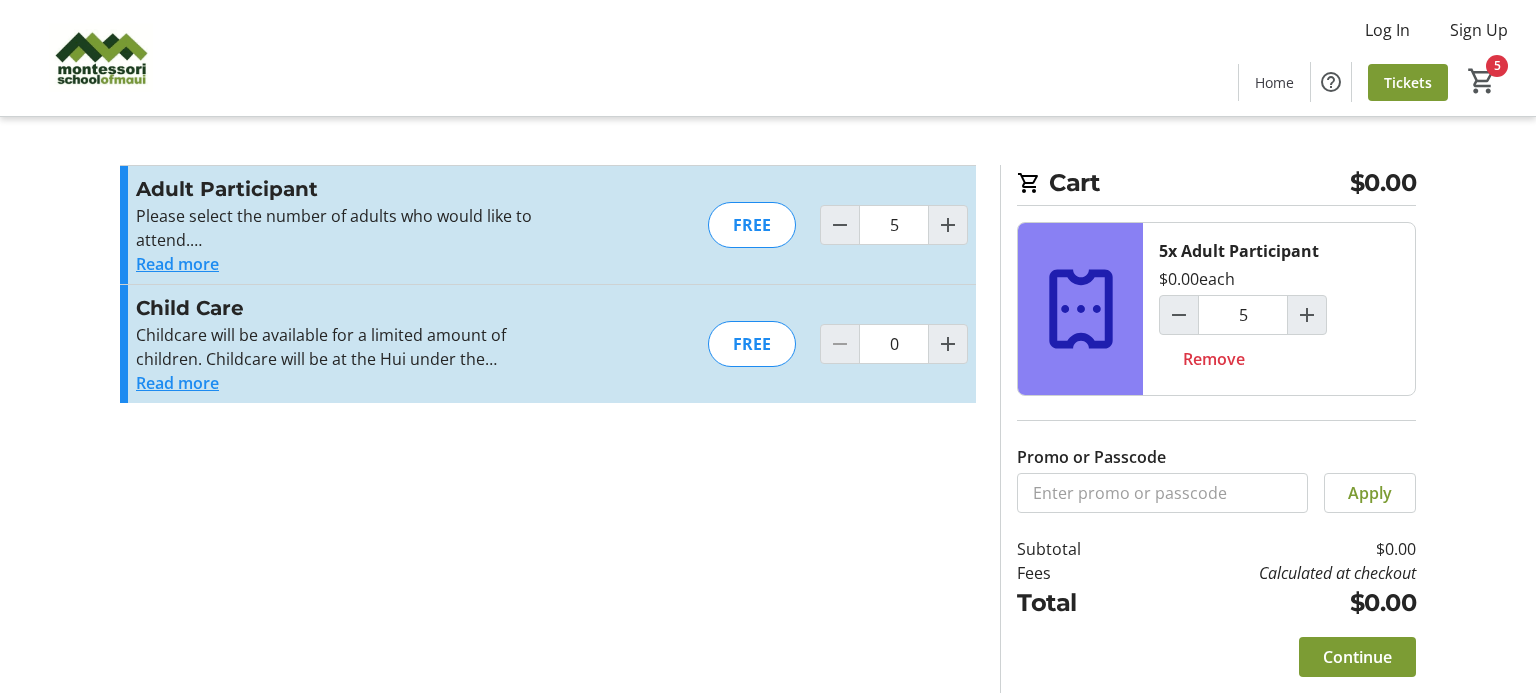click on "Read more" 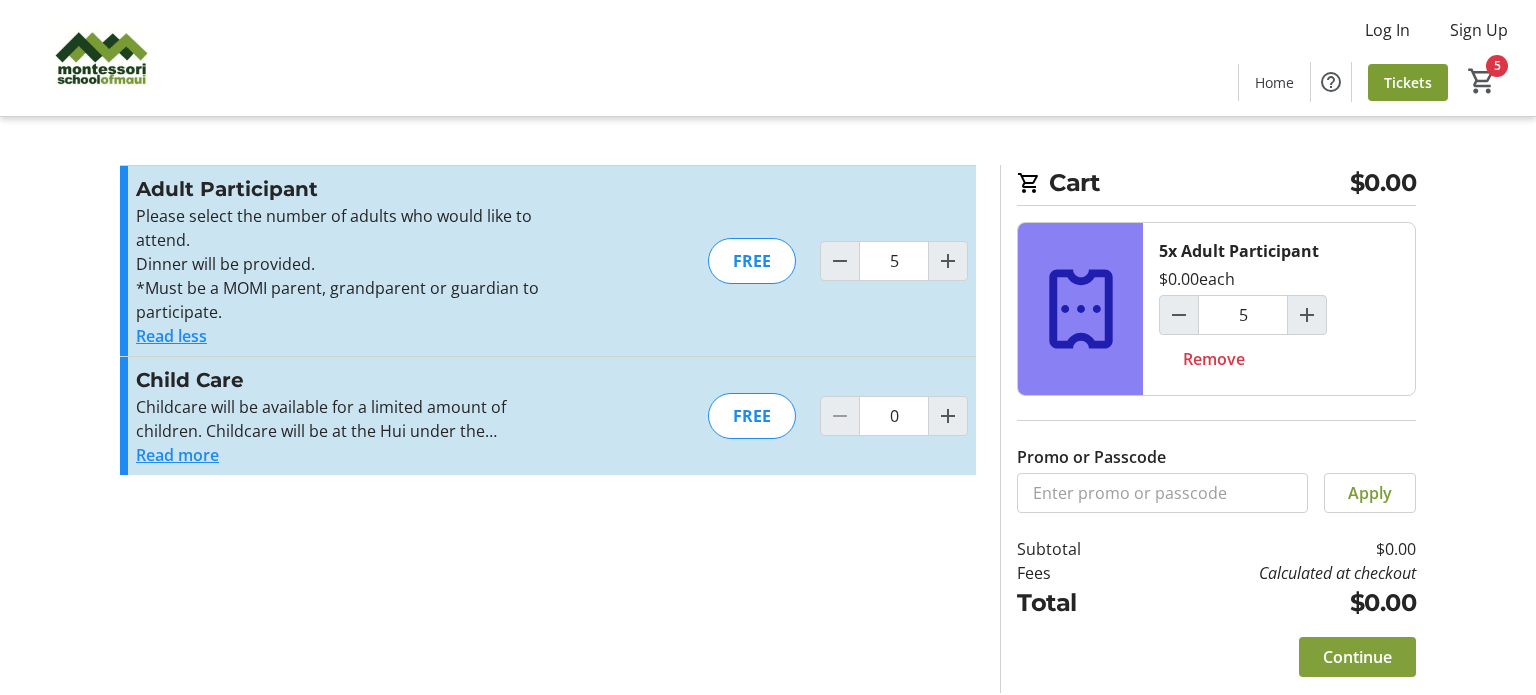 click on "Continue" 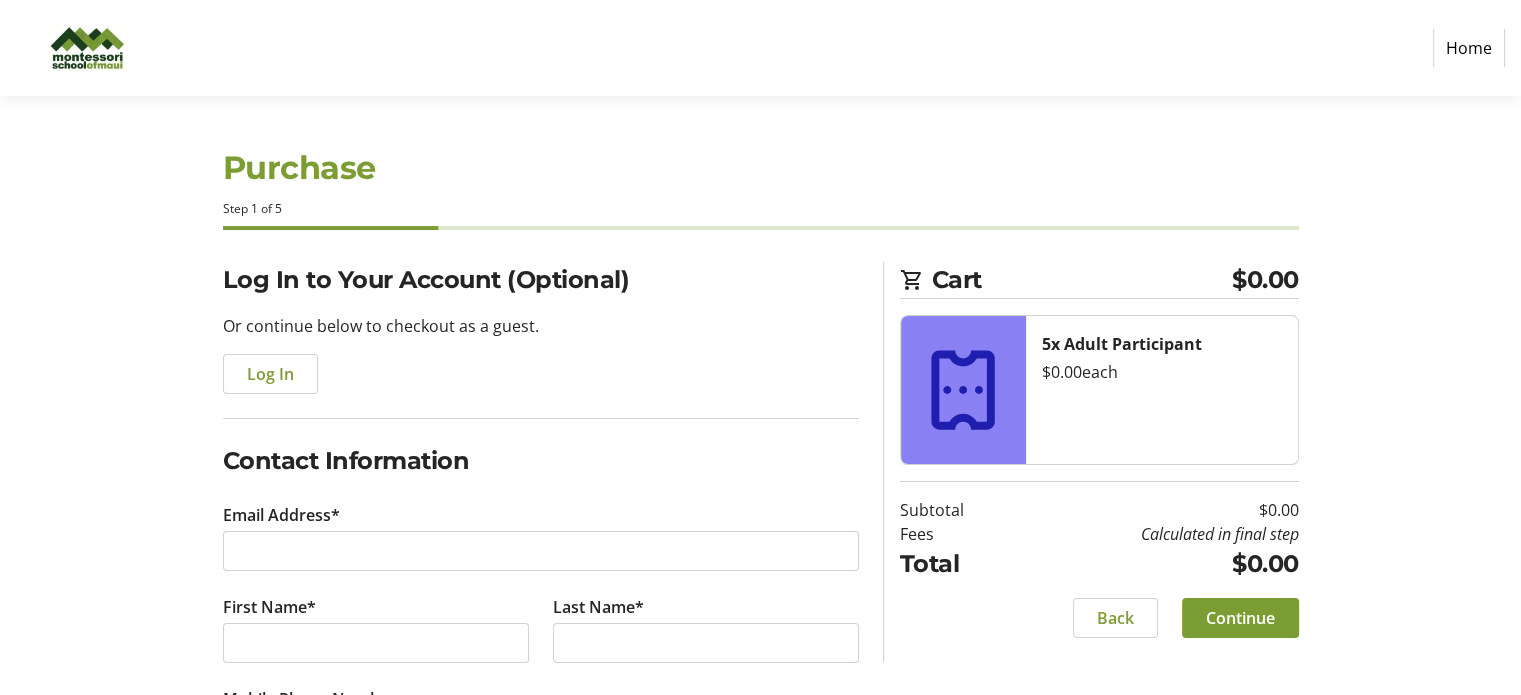 scroll, scrollTop: 200, scrollLeft: 0, axis: vertical 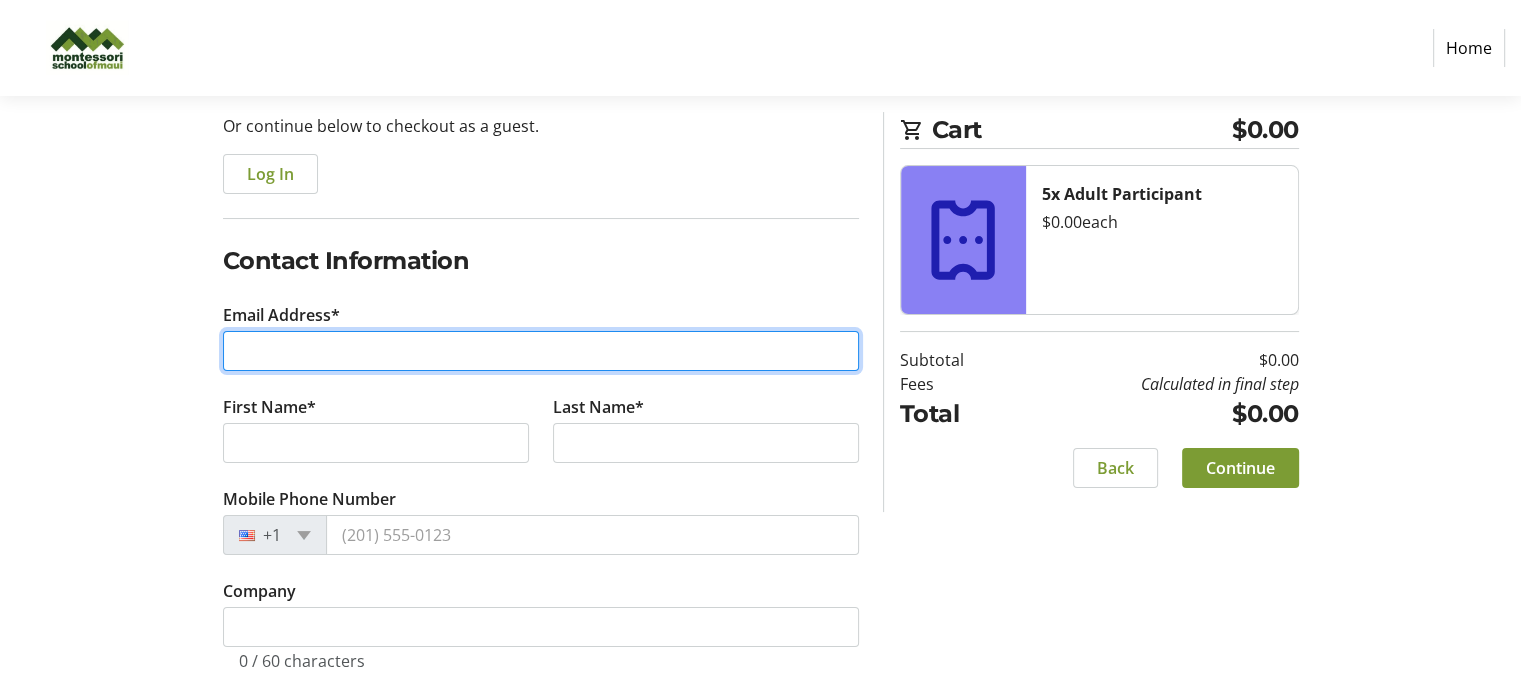 click on "Email Address*" at bounding box center (541, 351) 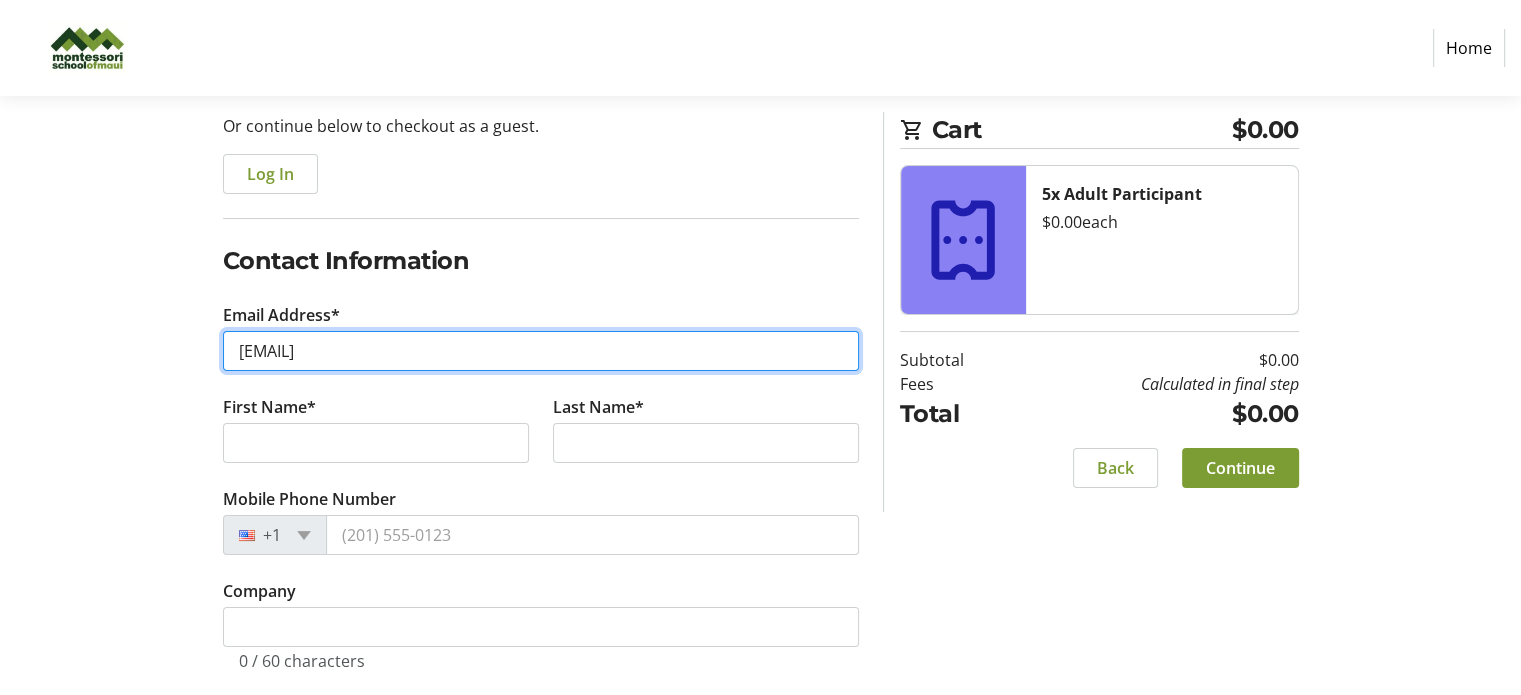 type on "[EMAIL]" 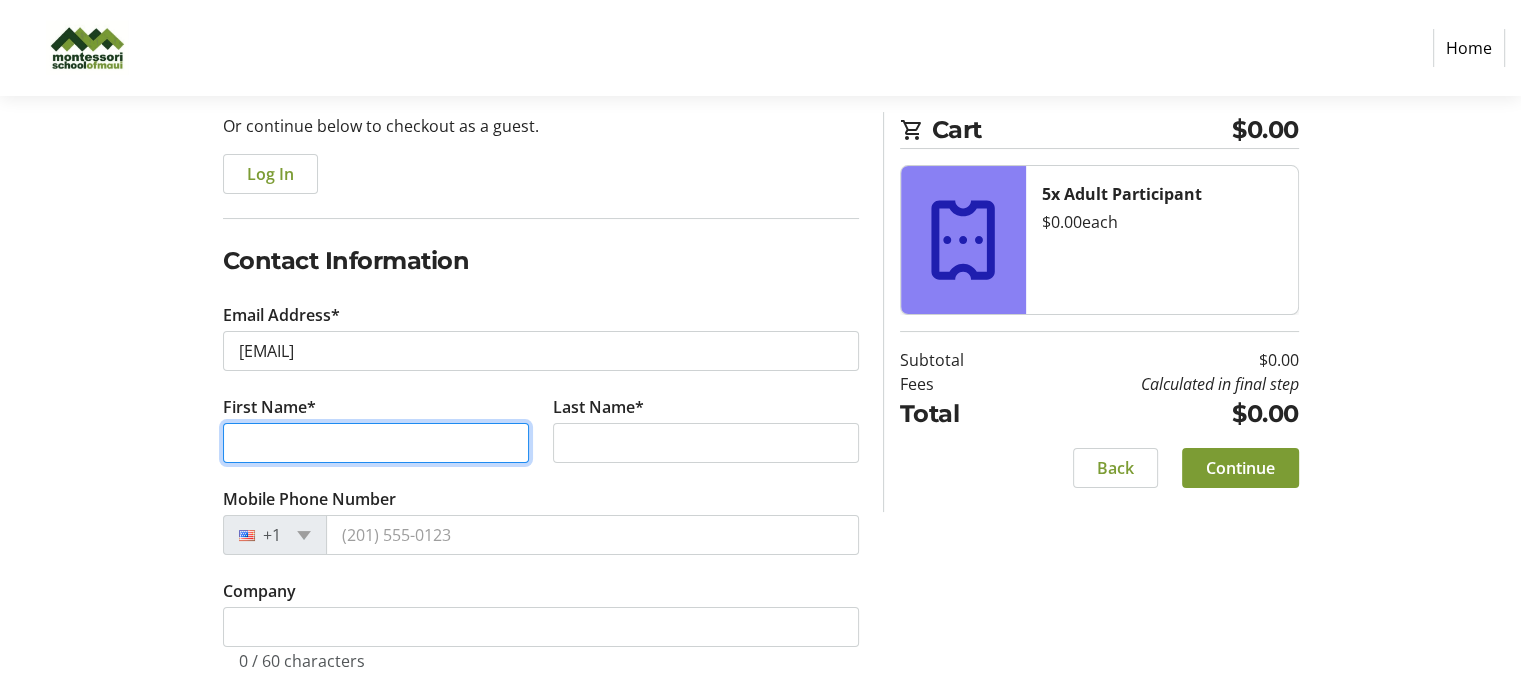 click on "First Name*" at bounding box center [376, 443] 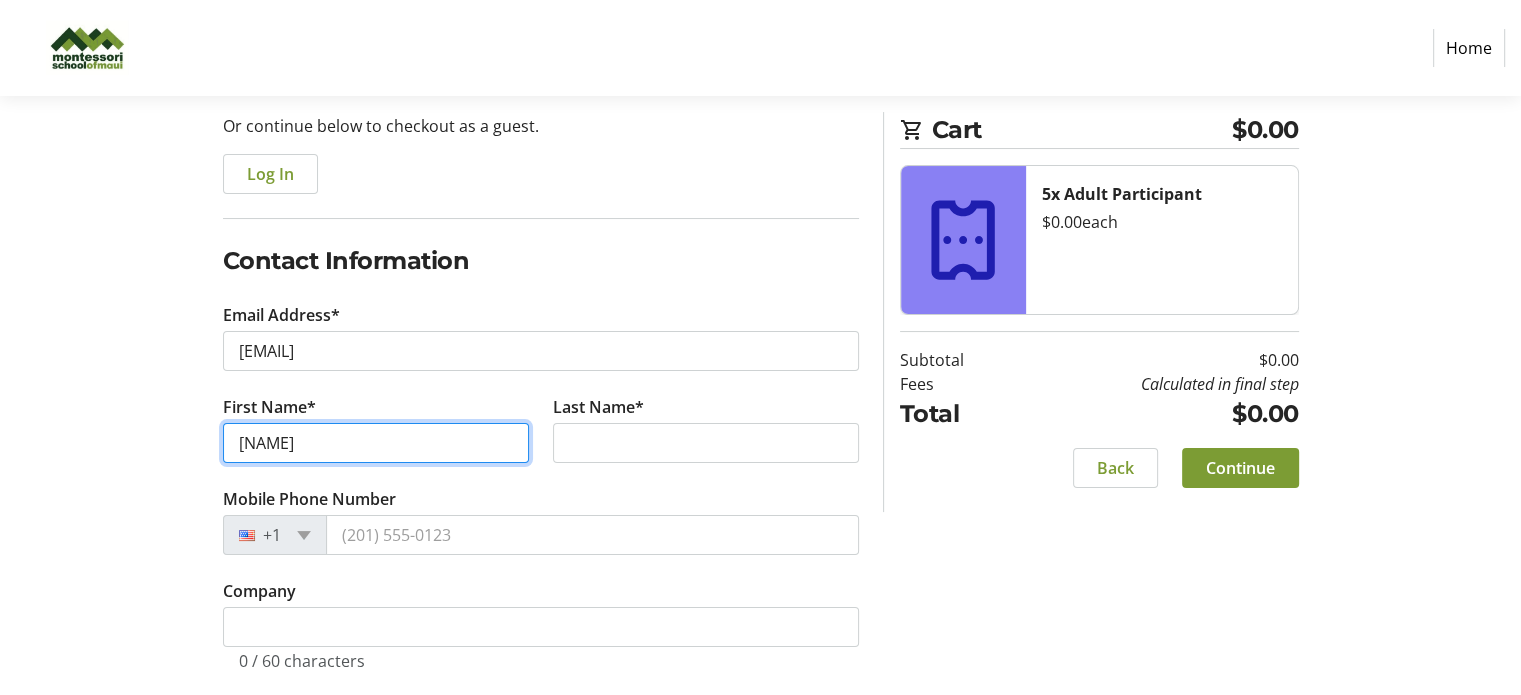 type on "[NAME]" 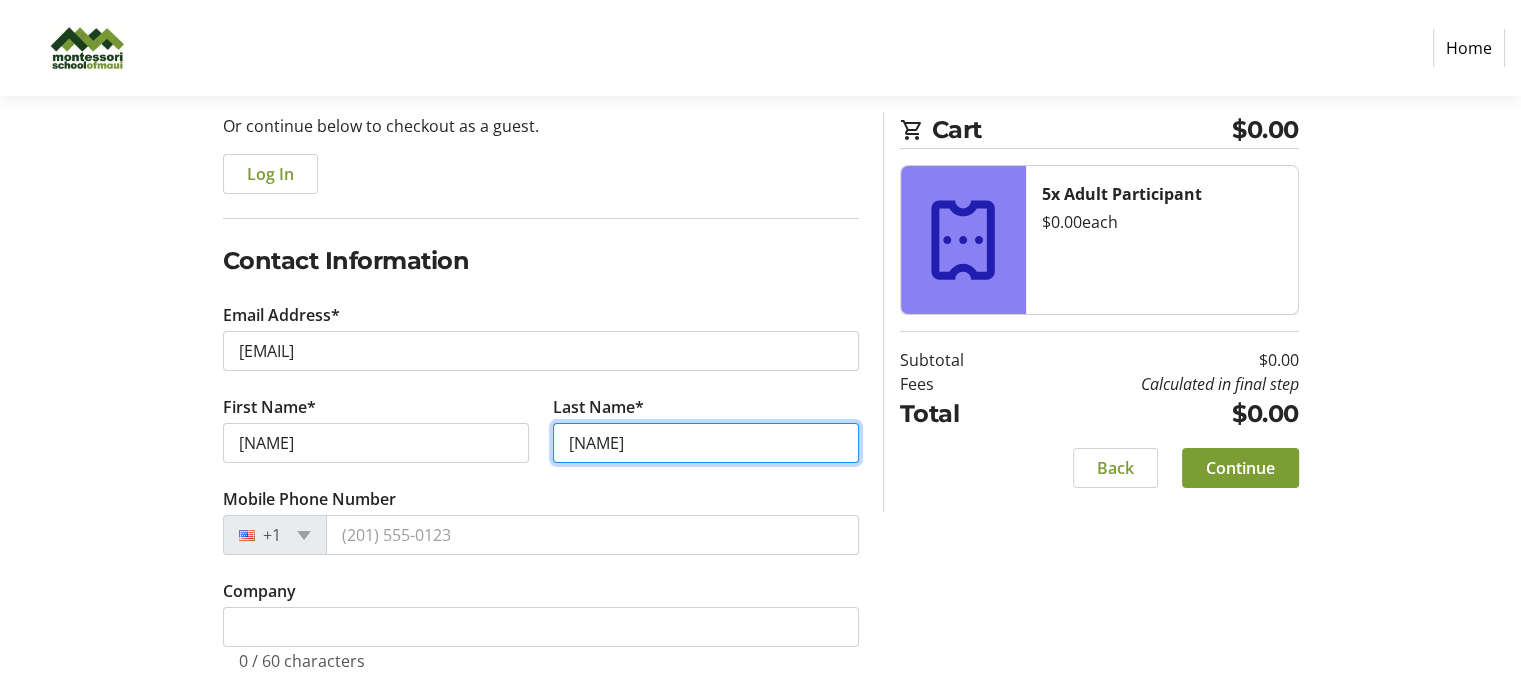 type on "[NAME]" 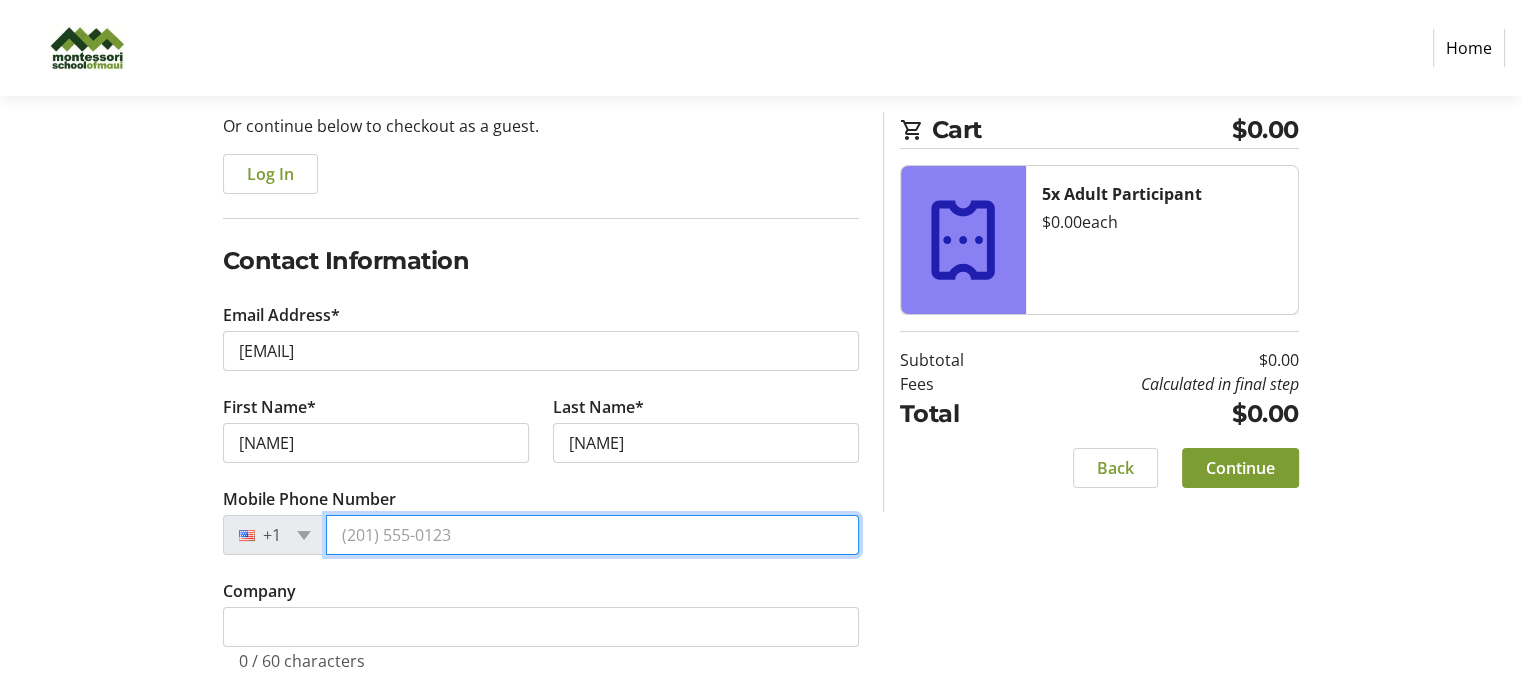 click on "Mobile Phone Number" at bounding box center [592, 535] 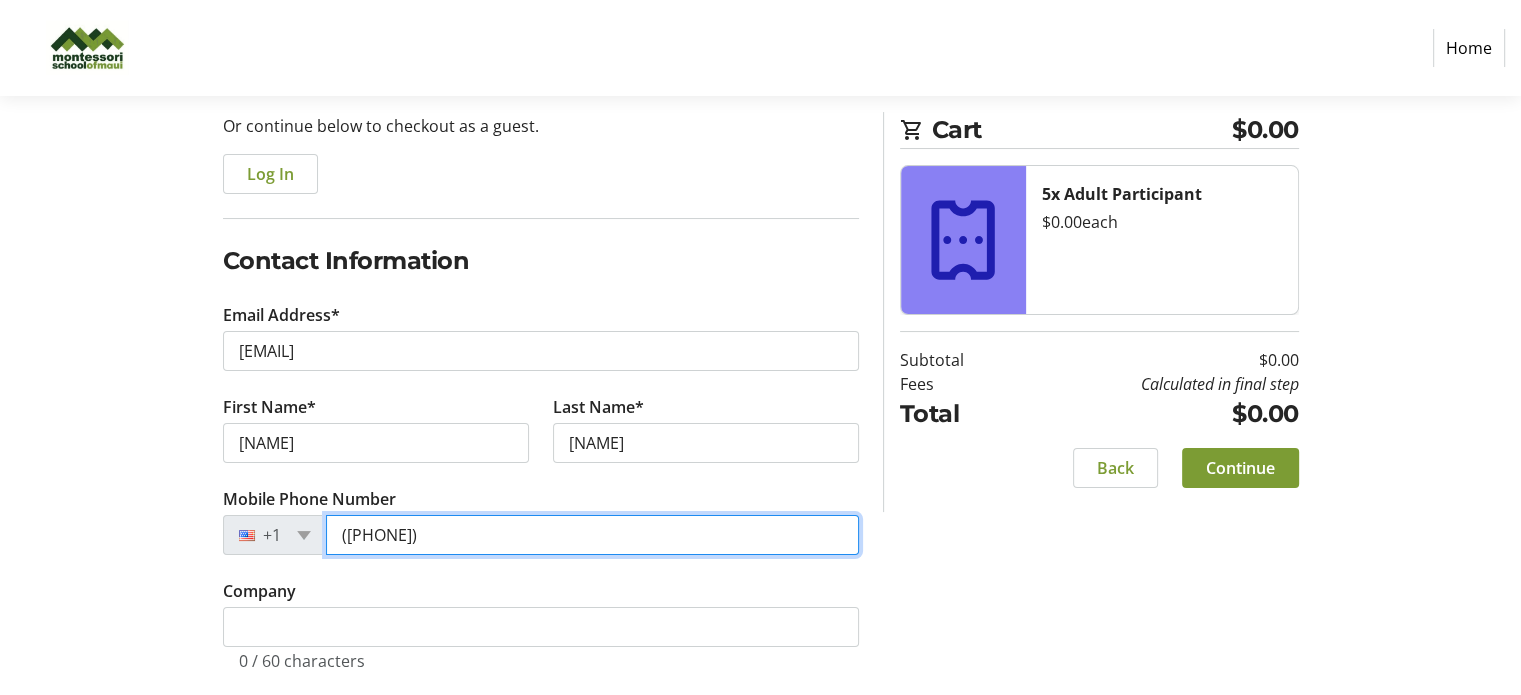 type on "([PHONE])" 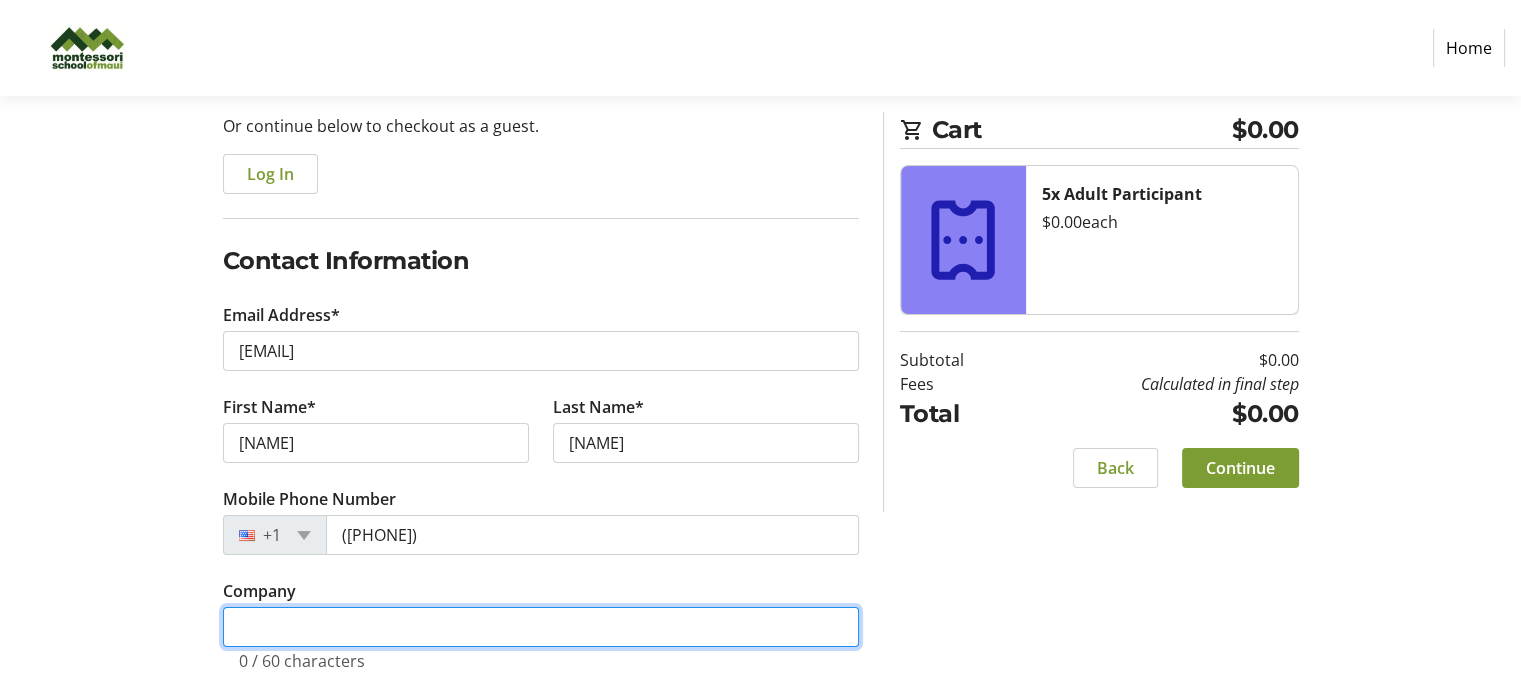 click on "Company" at bounding box center (541, 627) 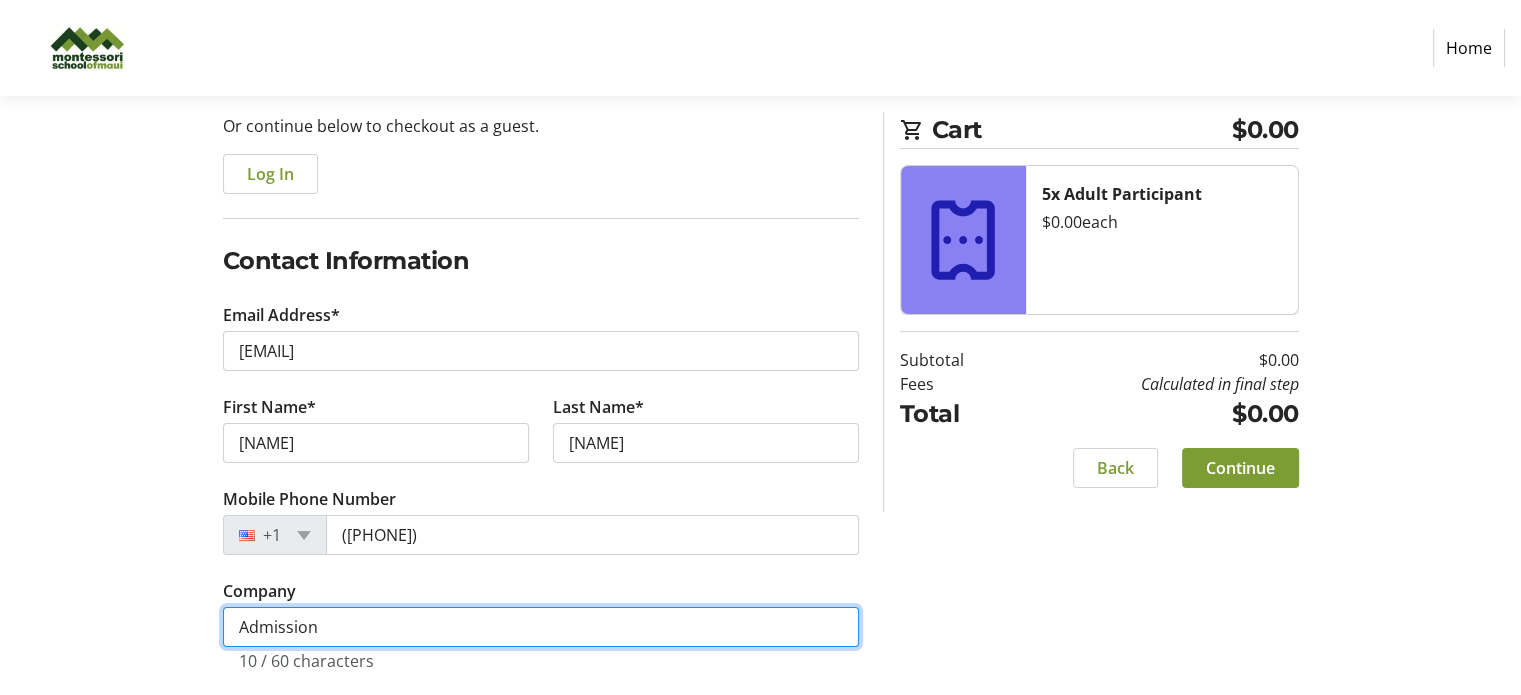 type on "Admissions" 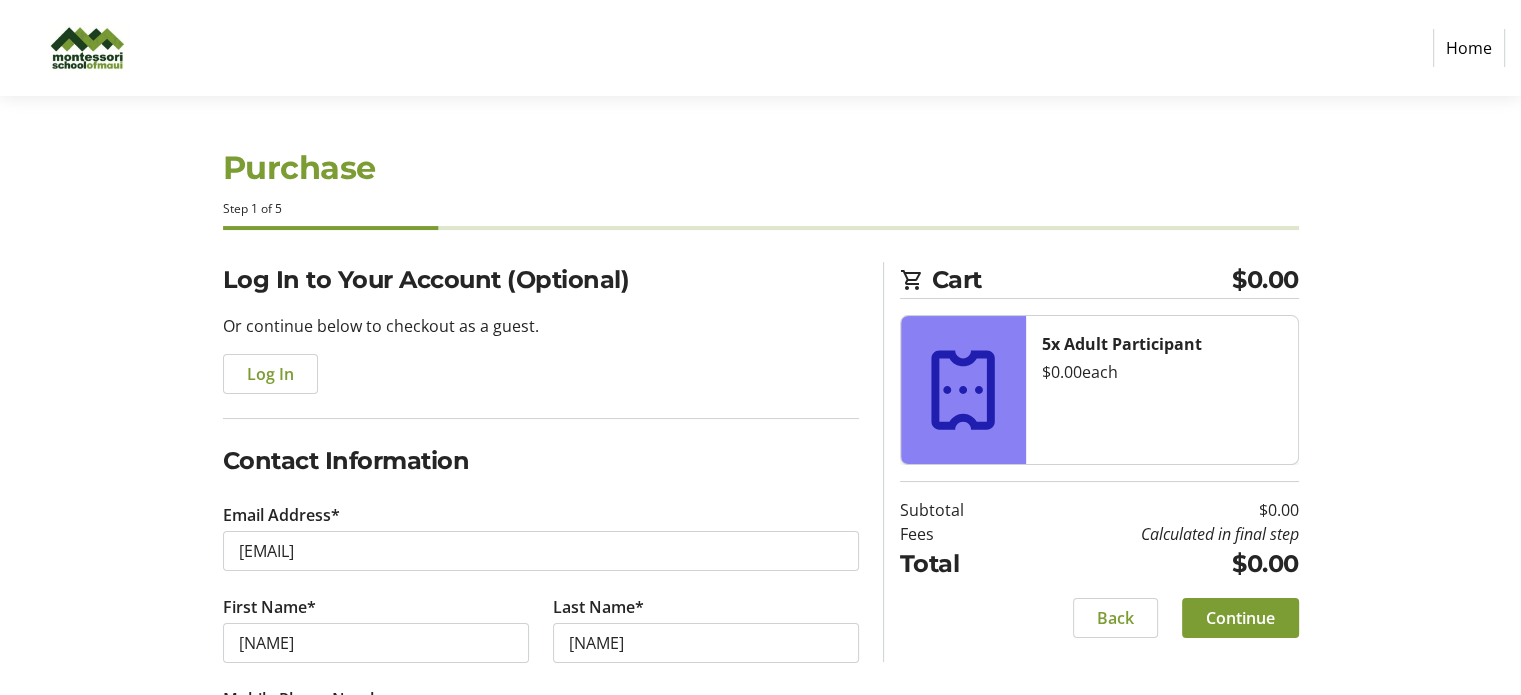scroll, scrollTop: 271, scrollLeft: 0, axis: vertical 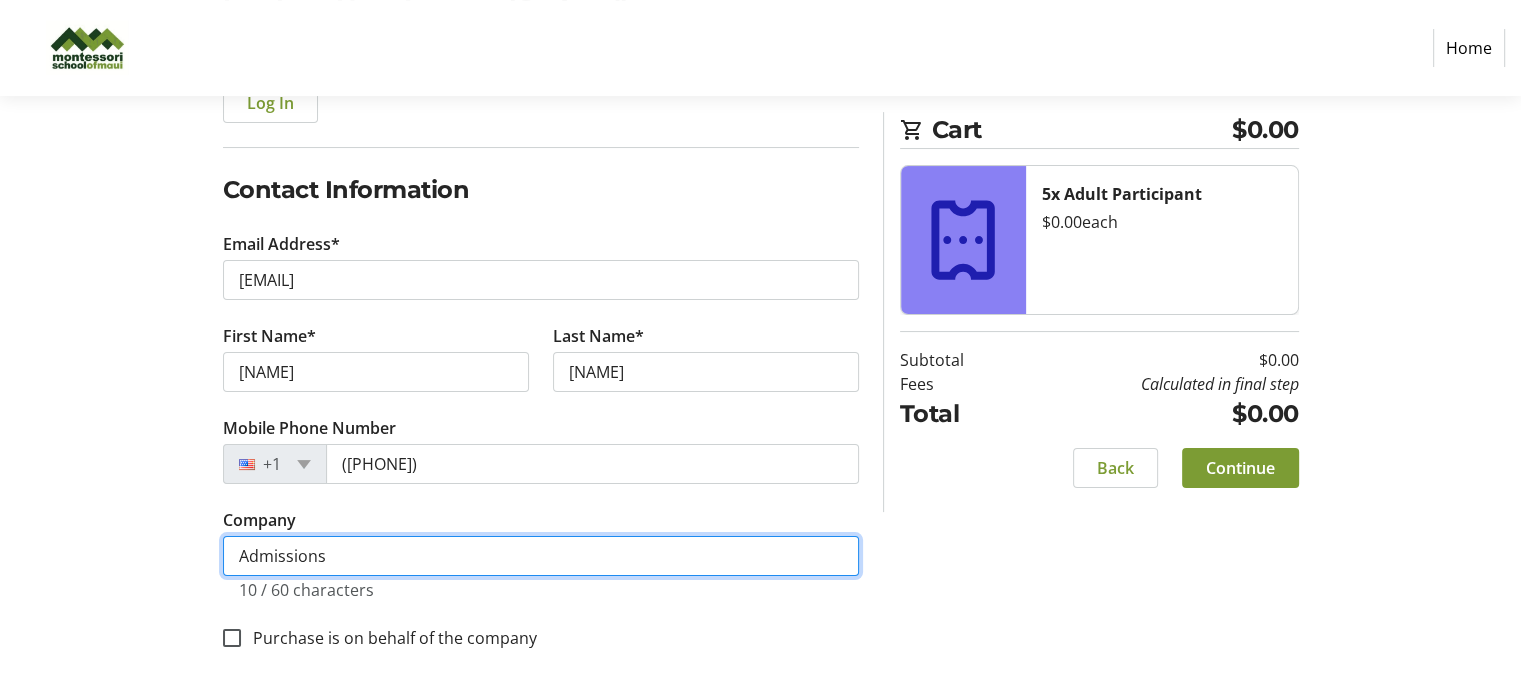 drag, startPoint x: 403, startPoint y: 554, endPoint x: 67, endPoint y: 526, distance: 337.16464 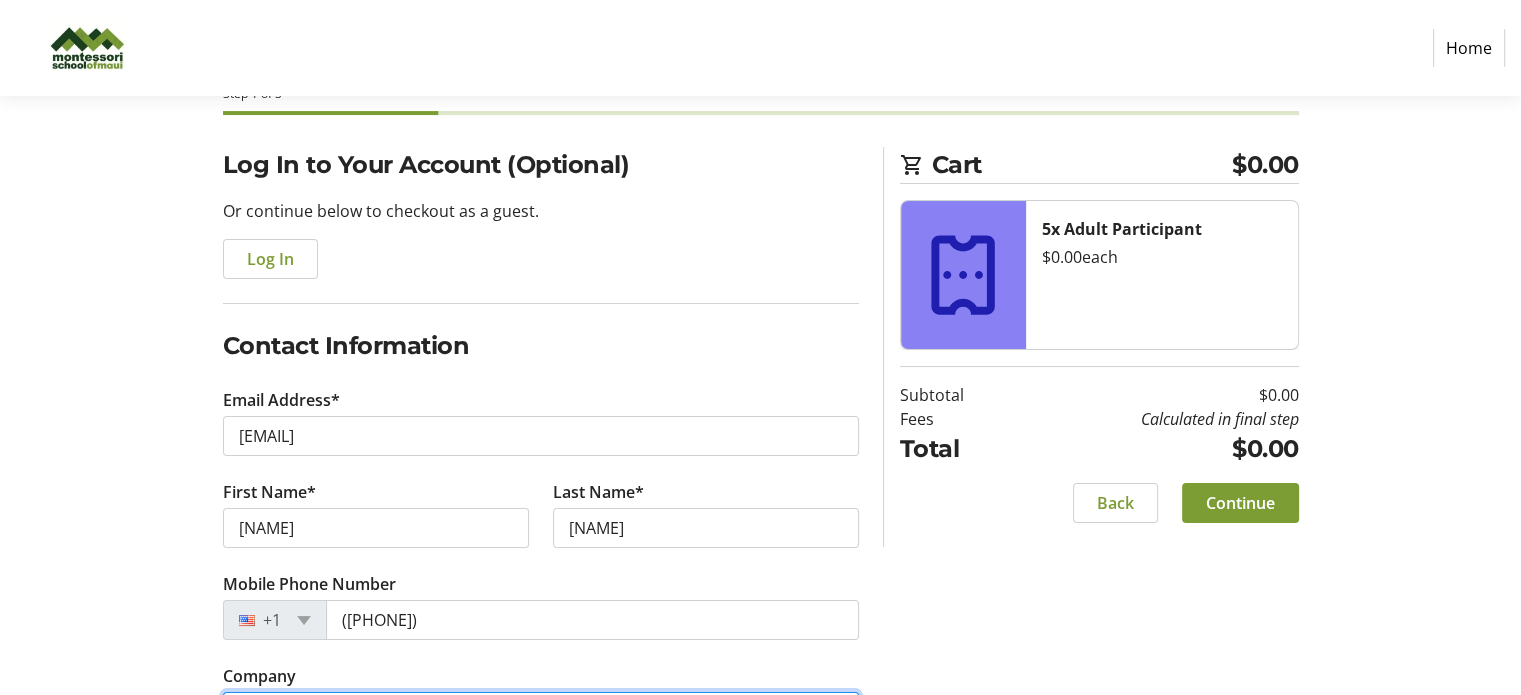 scroll, scrollTop: 0, scrollLeft: 0, axis: both 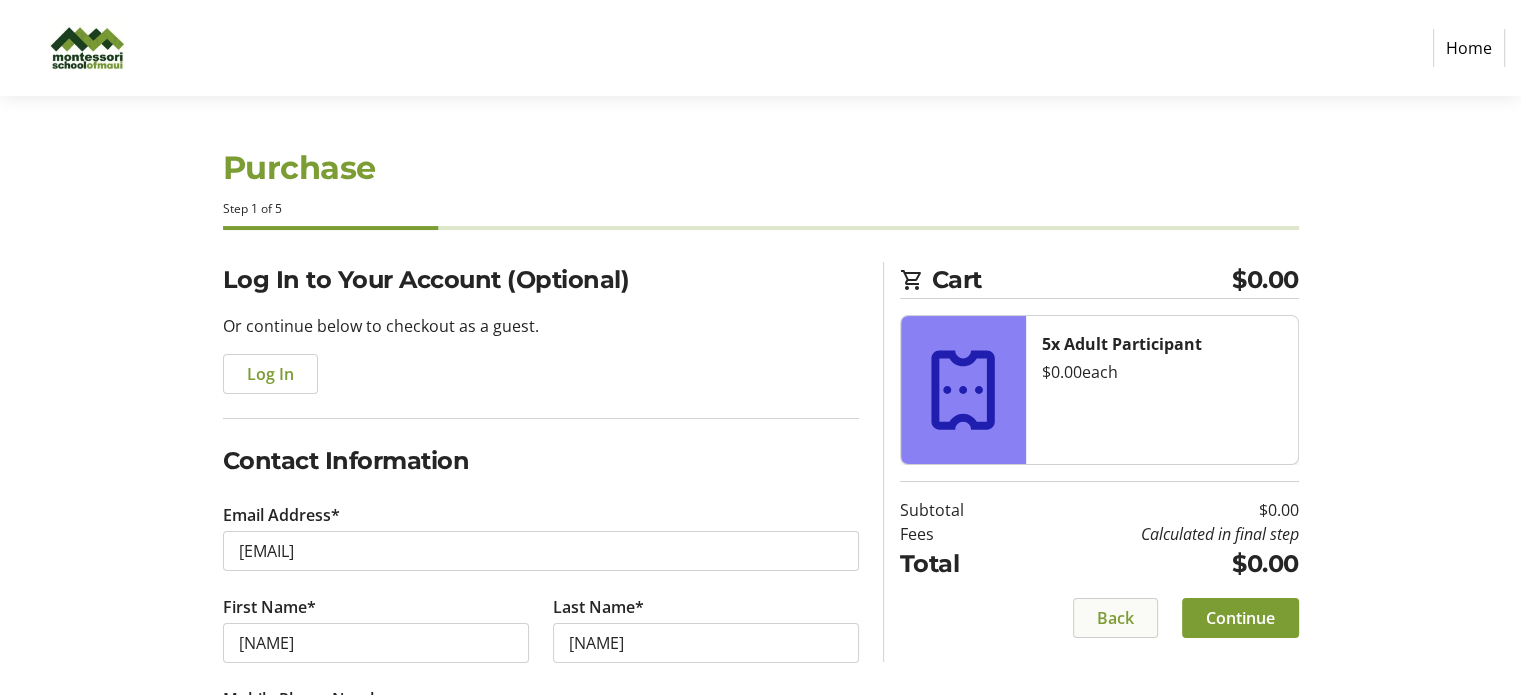 type on "Does this field matter?" 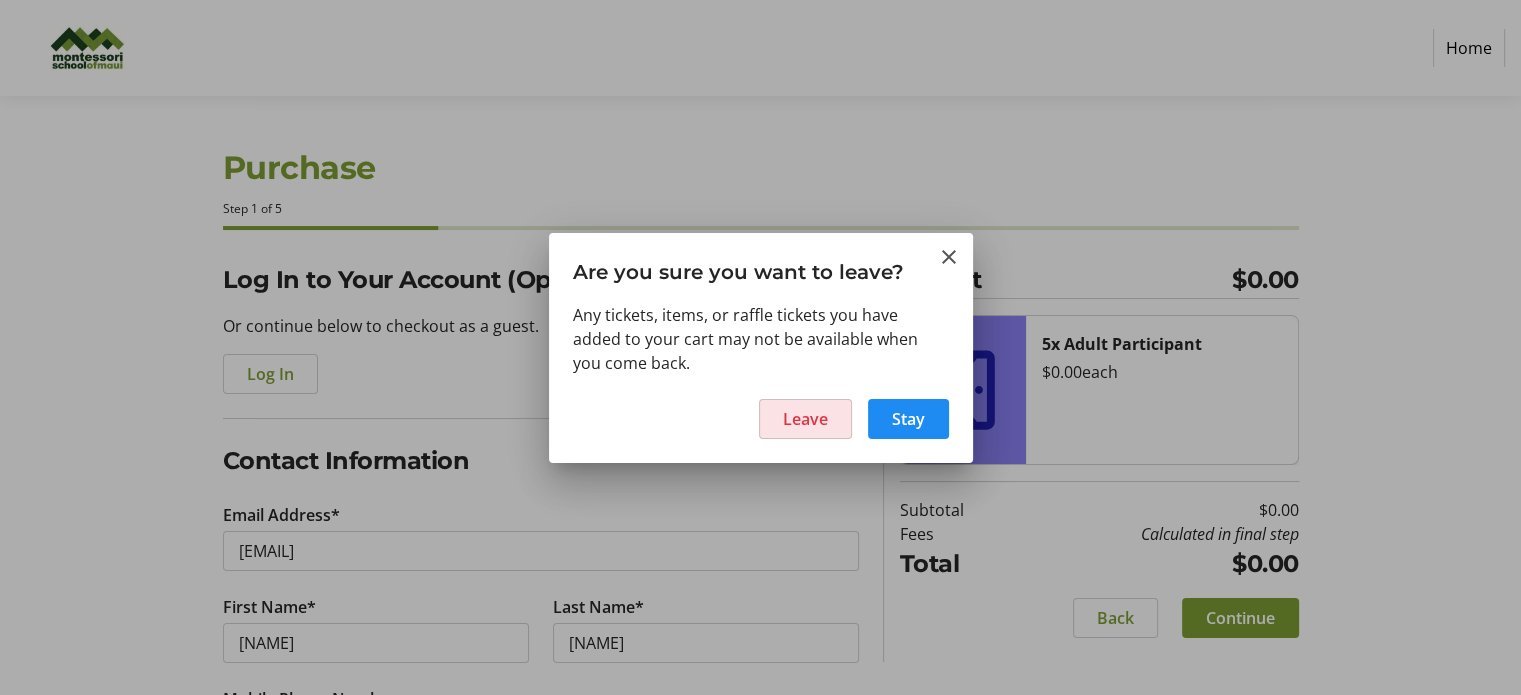 click on "Leave" at bounding box center [805, 419] 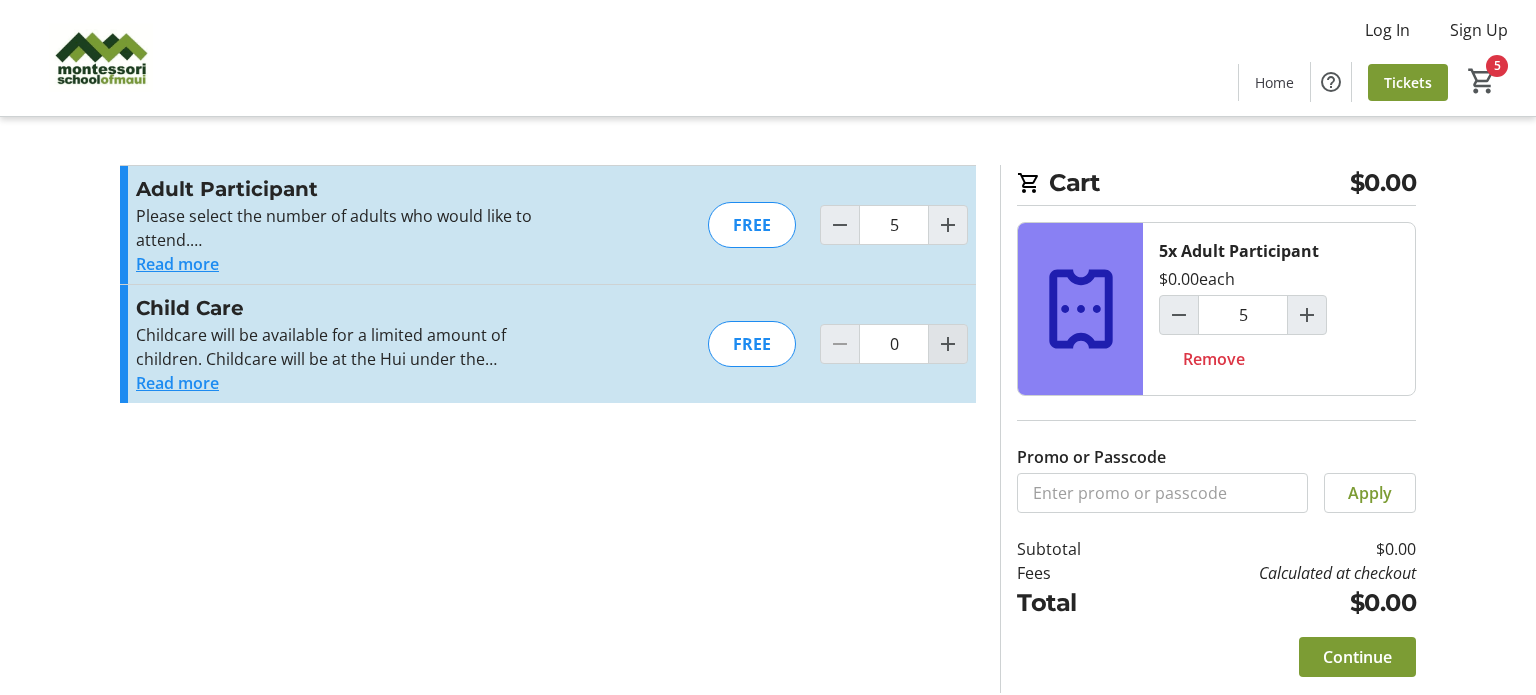 click 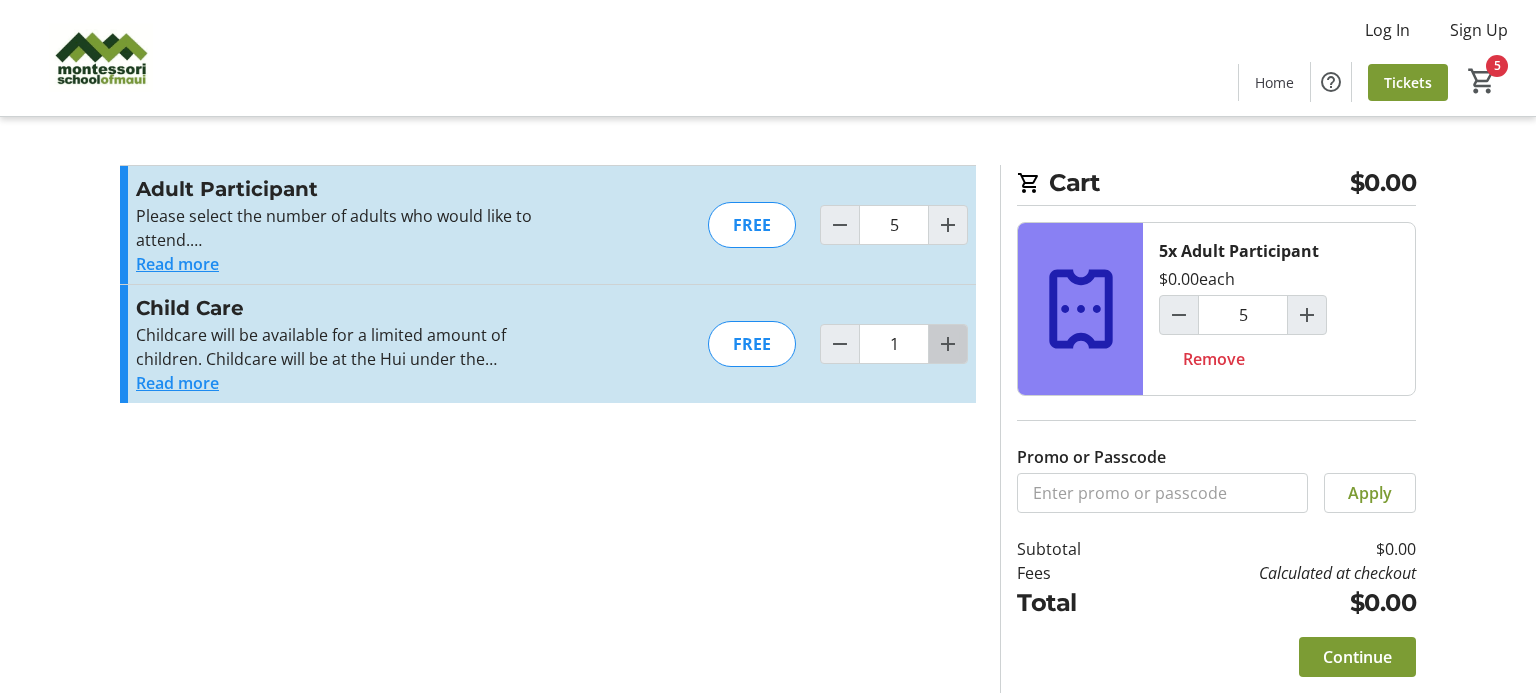 click 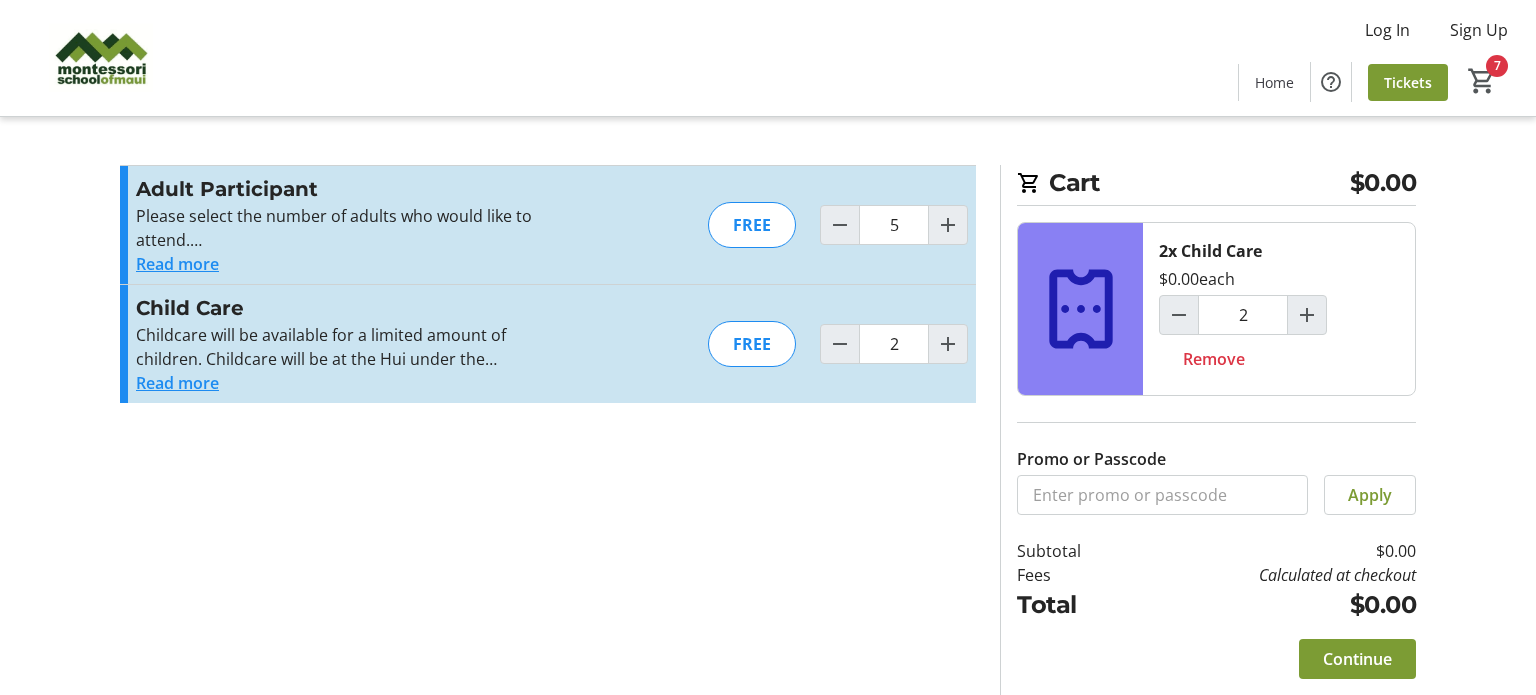 click on "Continue" 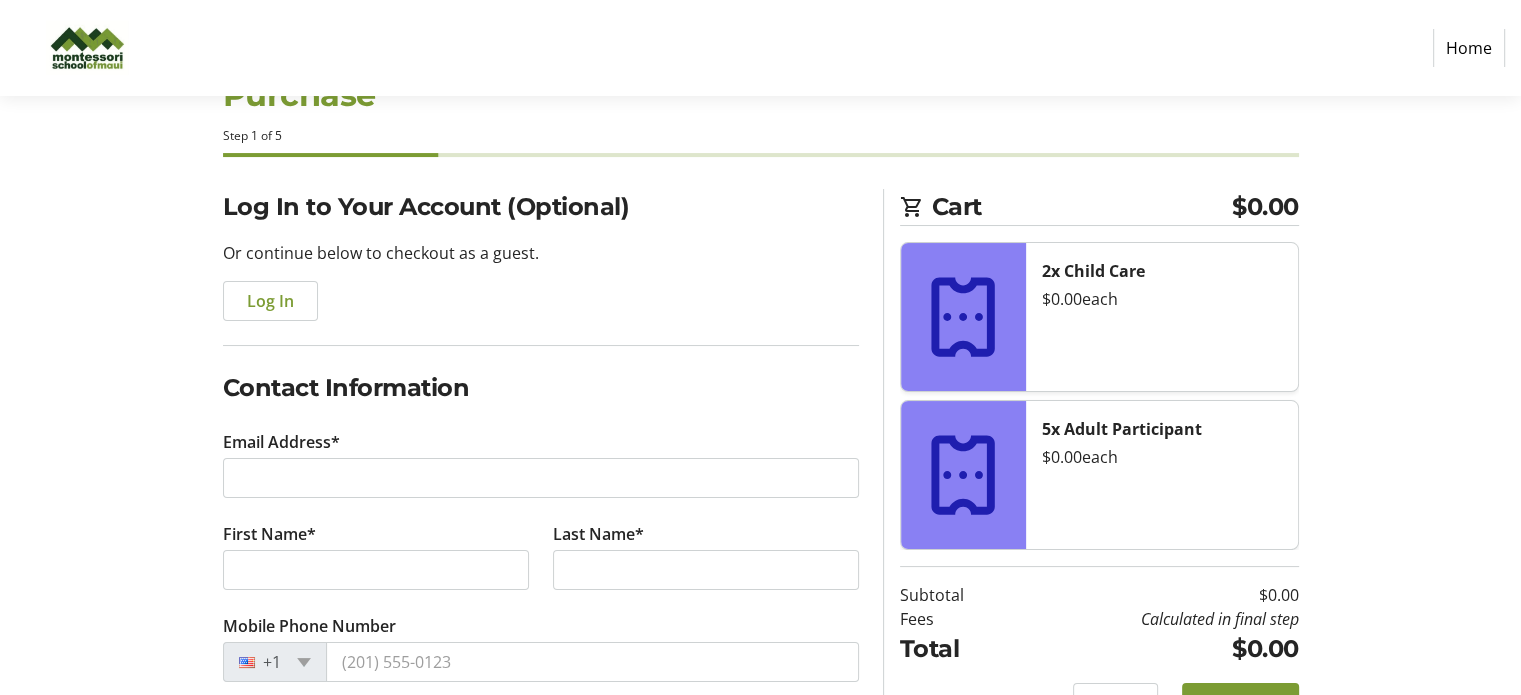 scroll, scrollTop: 200, scrollLeft: 0, axis: vertical 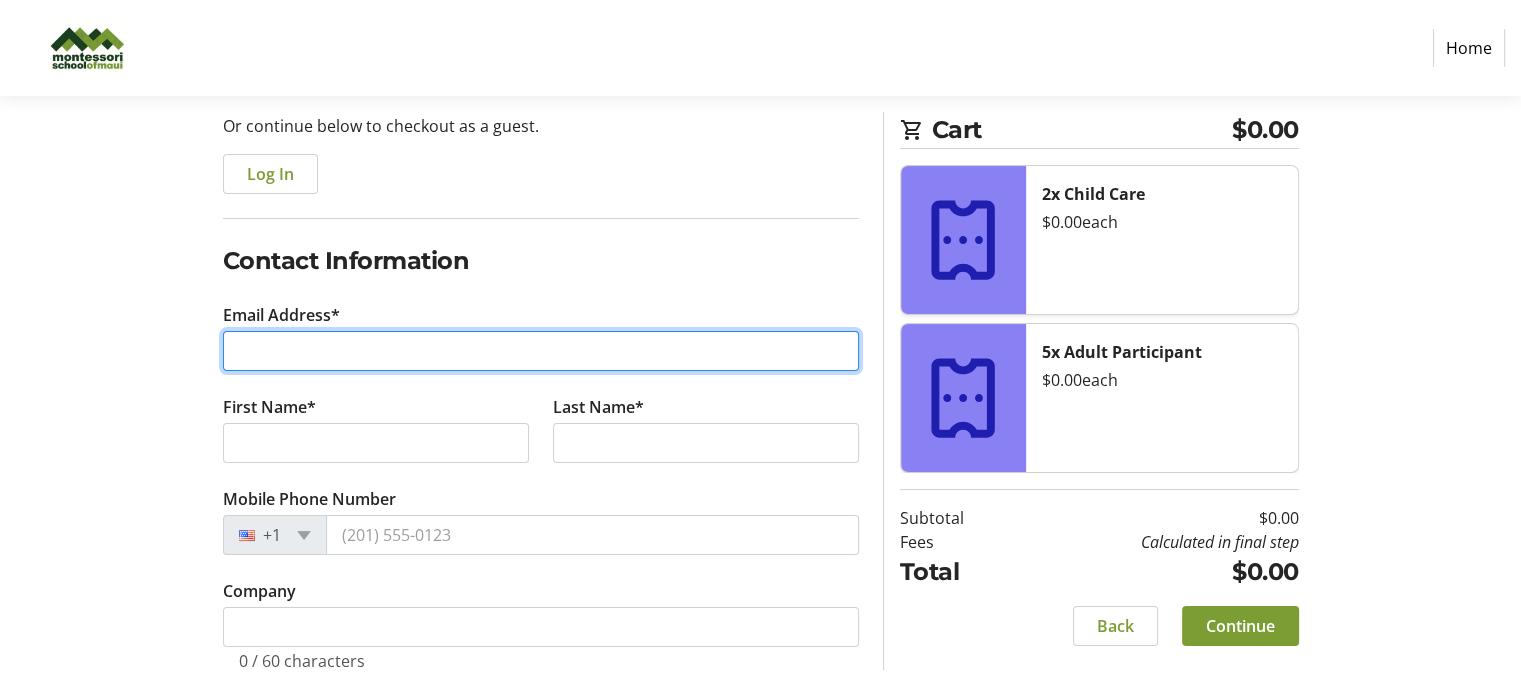 click on "Email Address*" at bounding box center [541, 351] 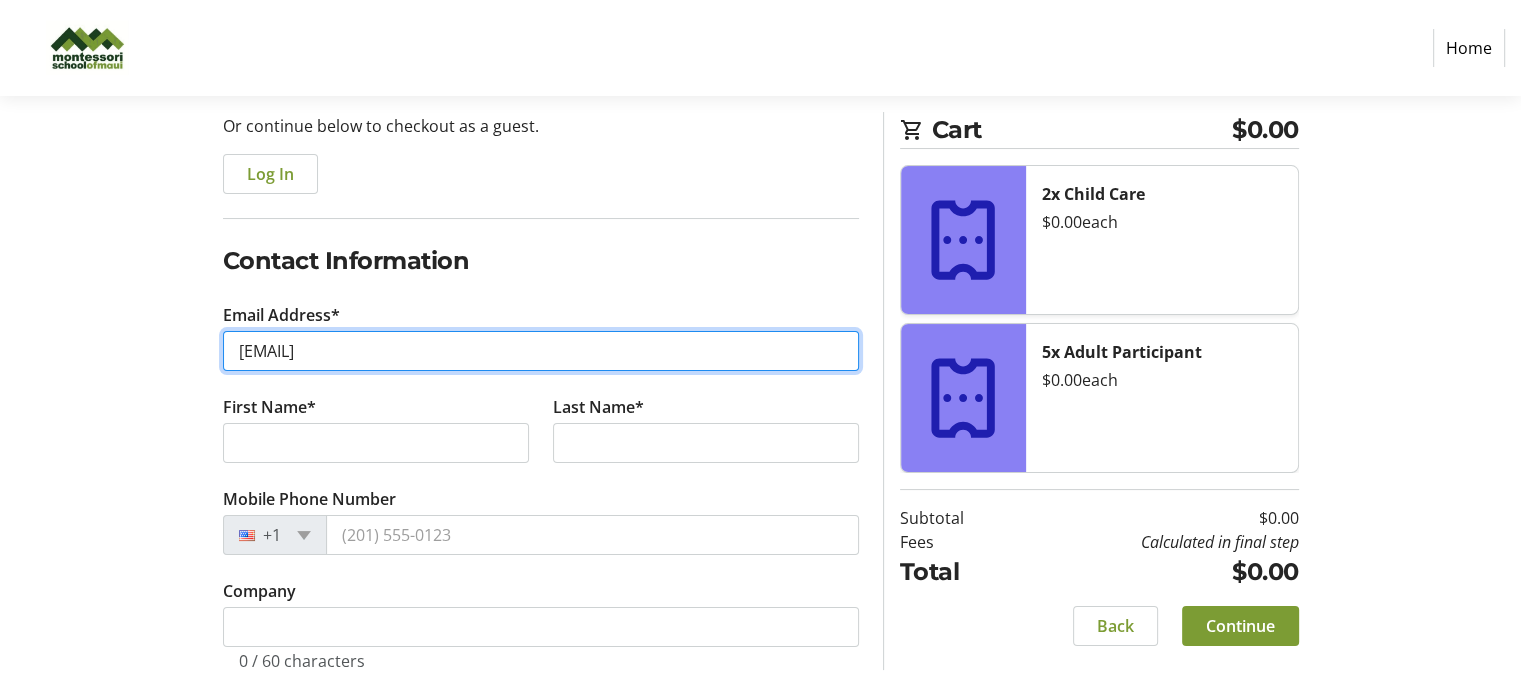 type on "[EMAIL]" 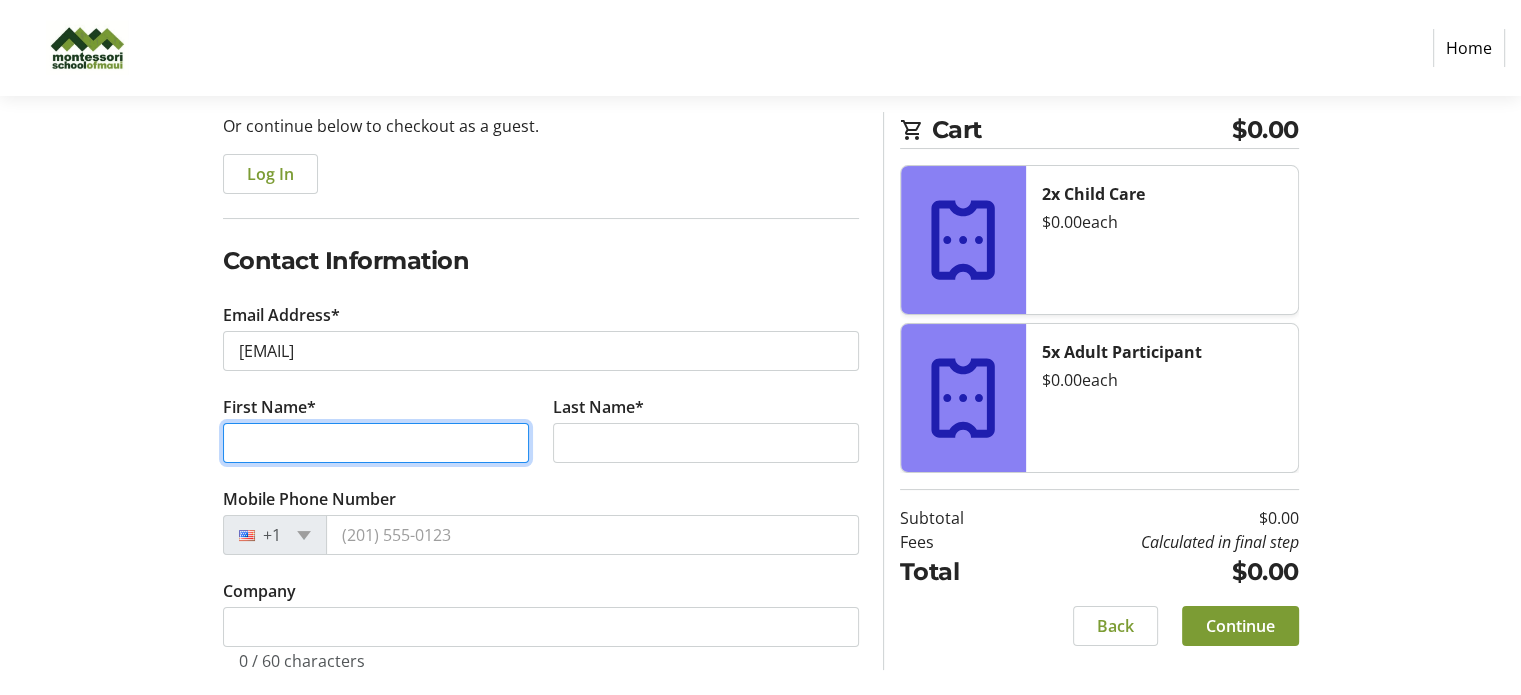 click on "First Name*" at bounding box center (376, 443) 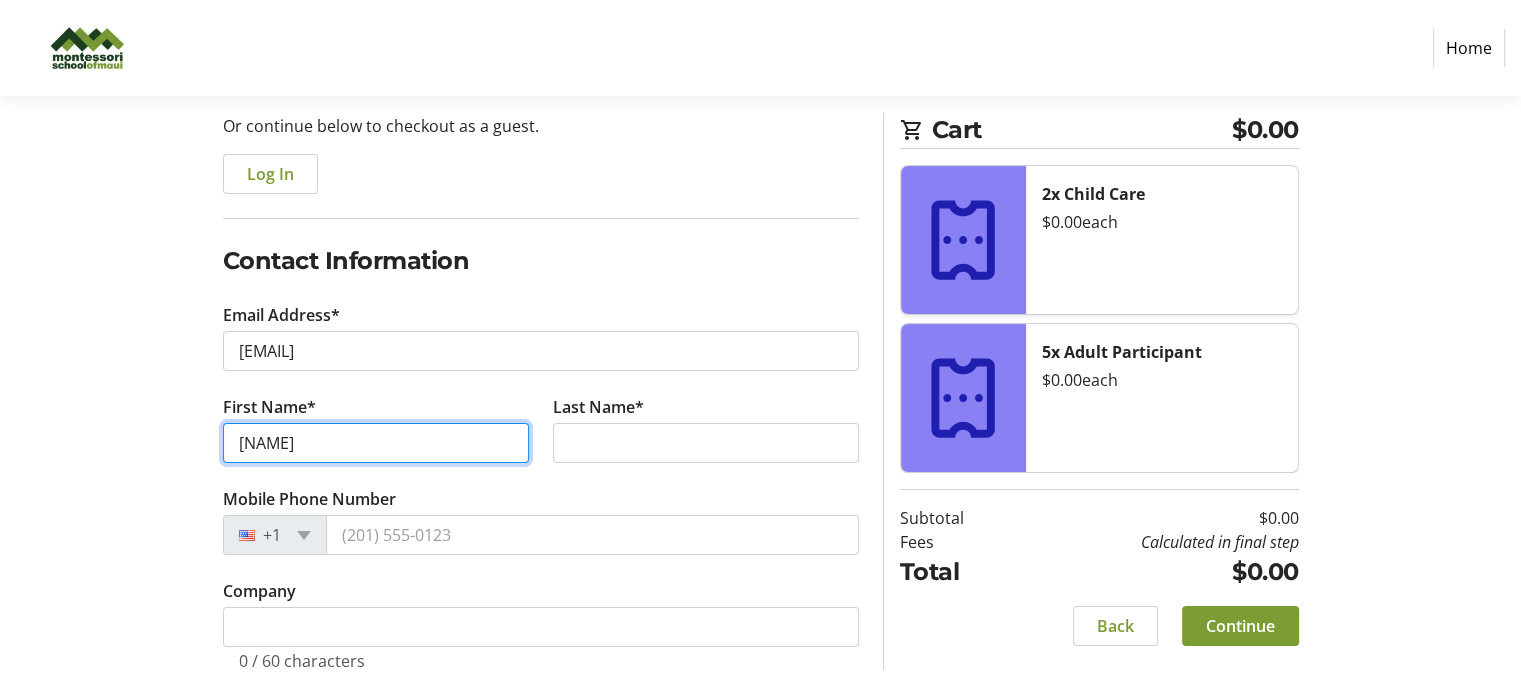 type on "[NAME]" 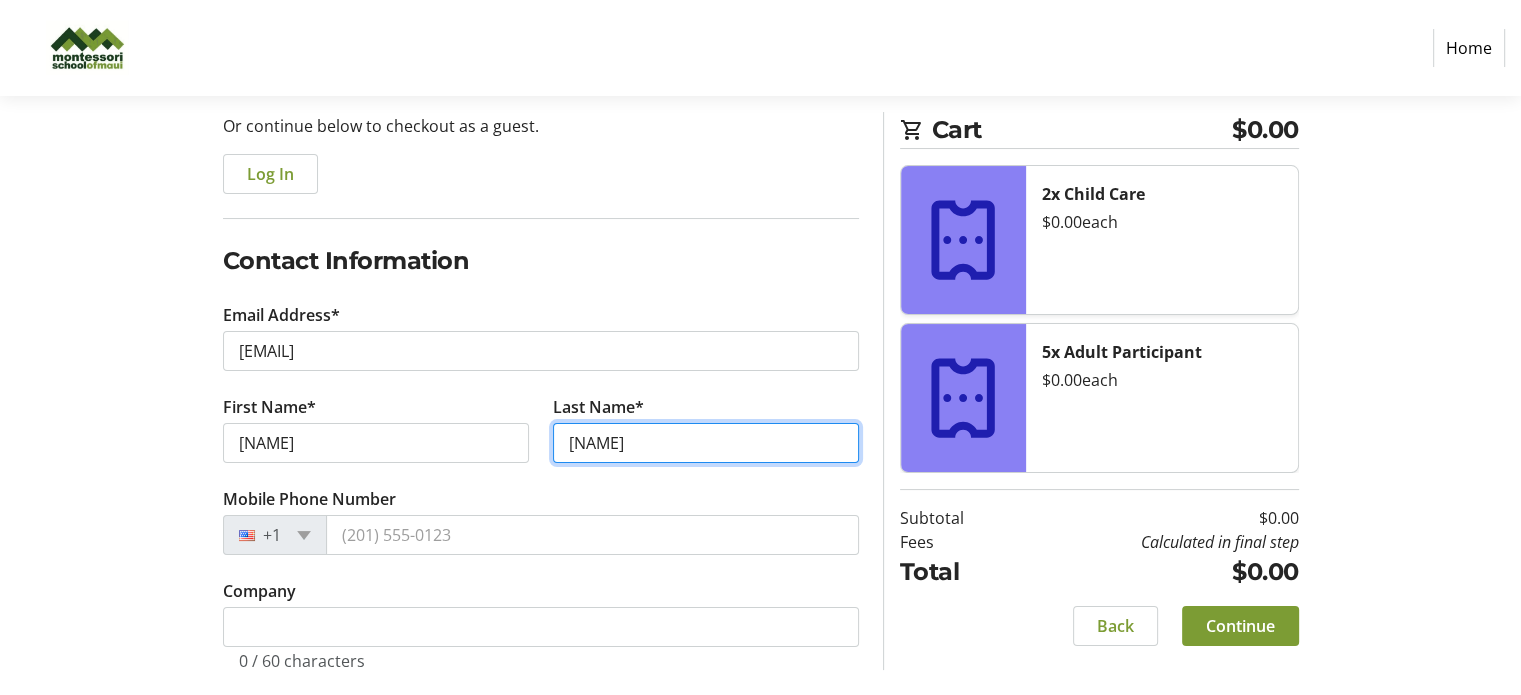 type on "[NAME]" 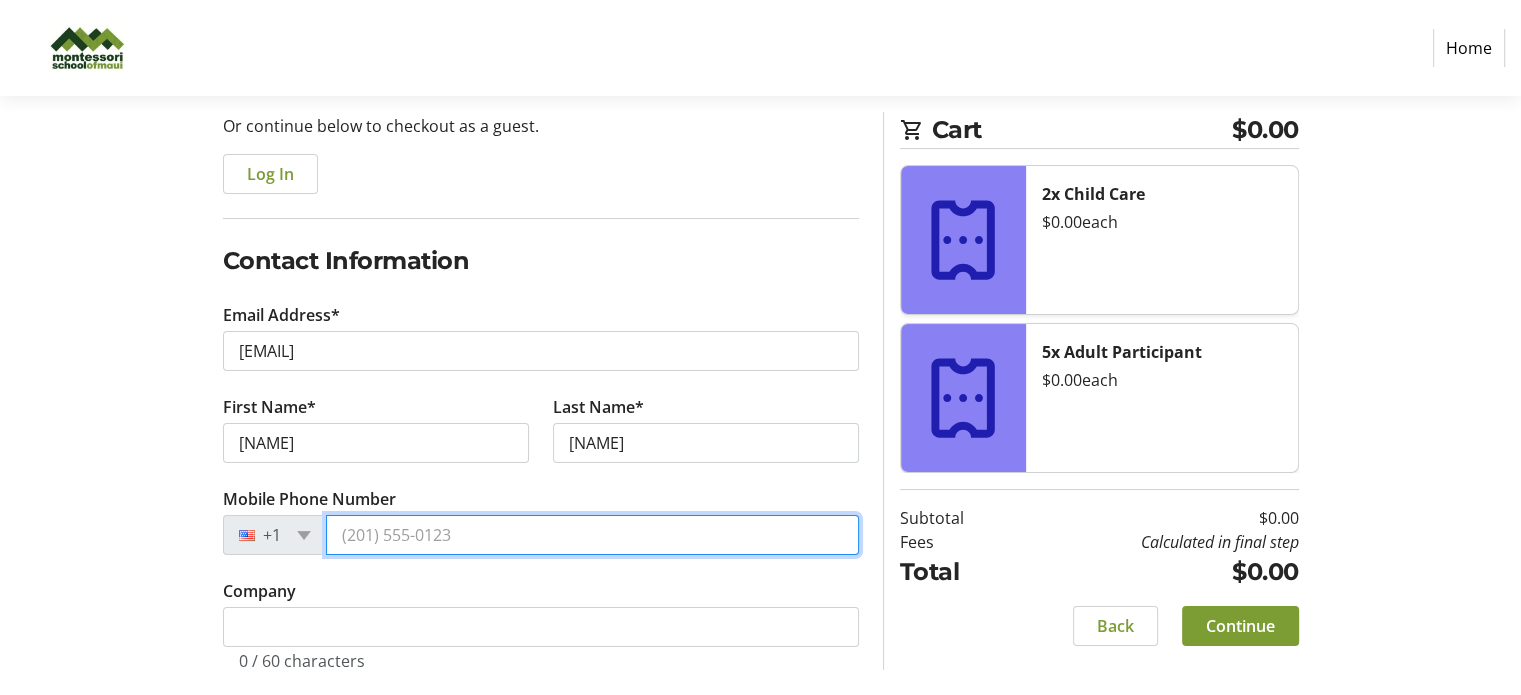 click on "Mobile Phone Number" at bounding box center [592, 535] 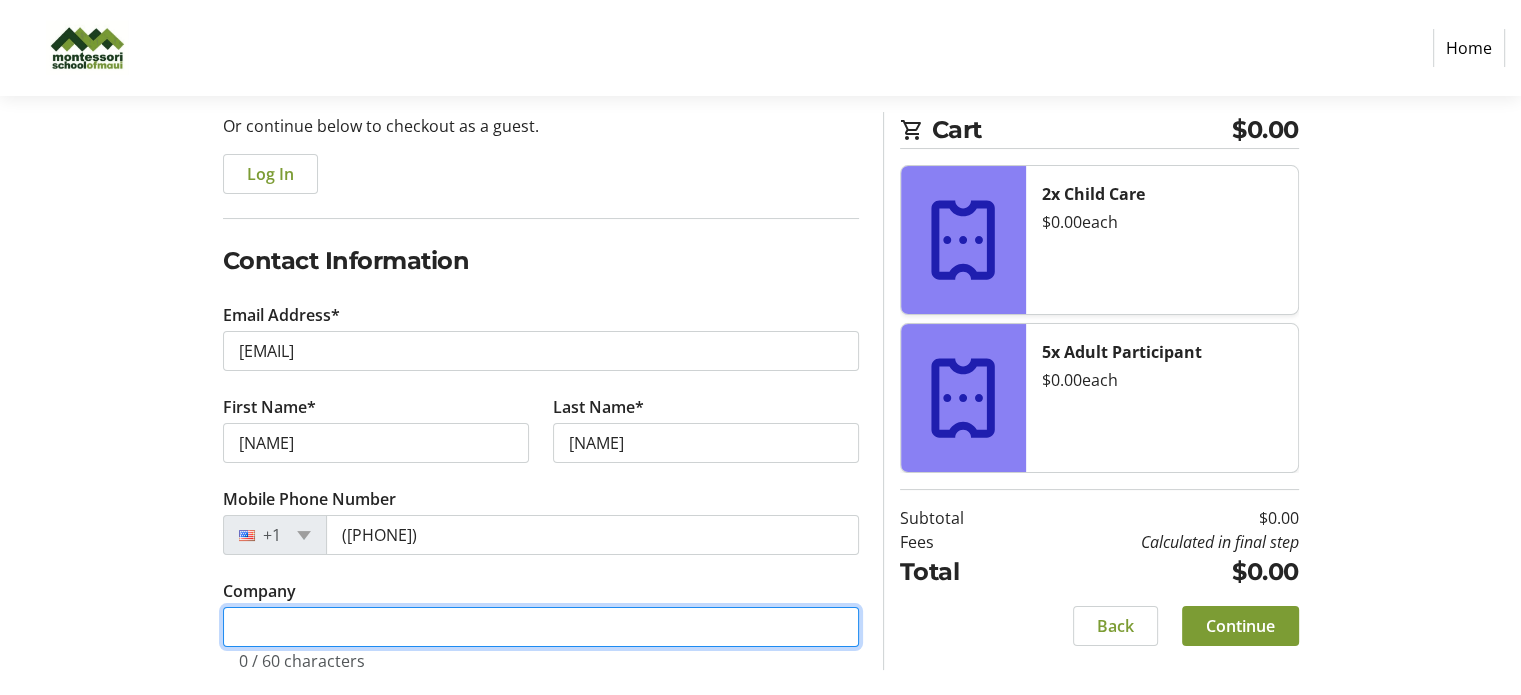 click on "Company" at bounding box center (541, 627) 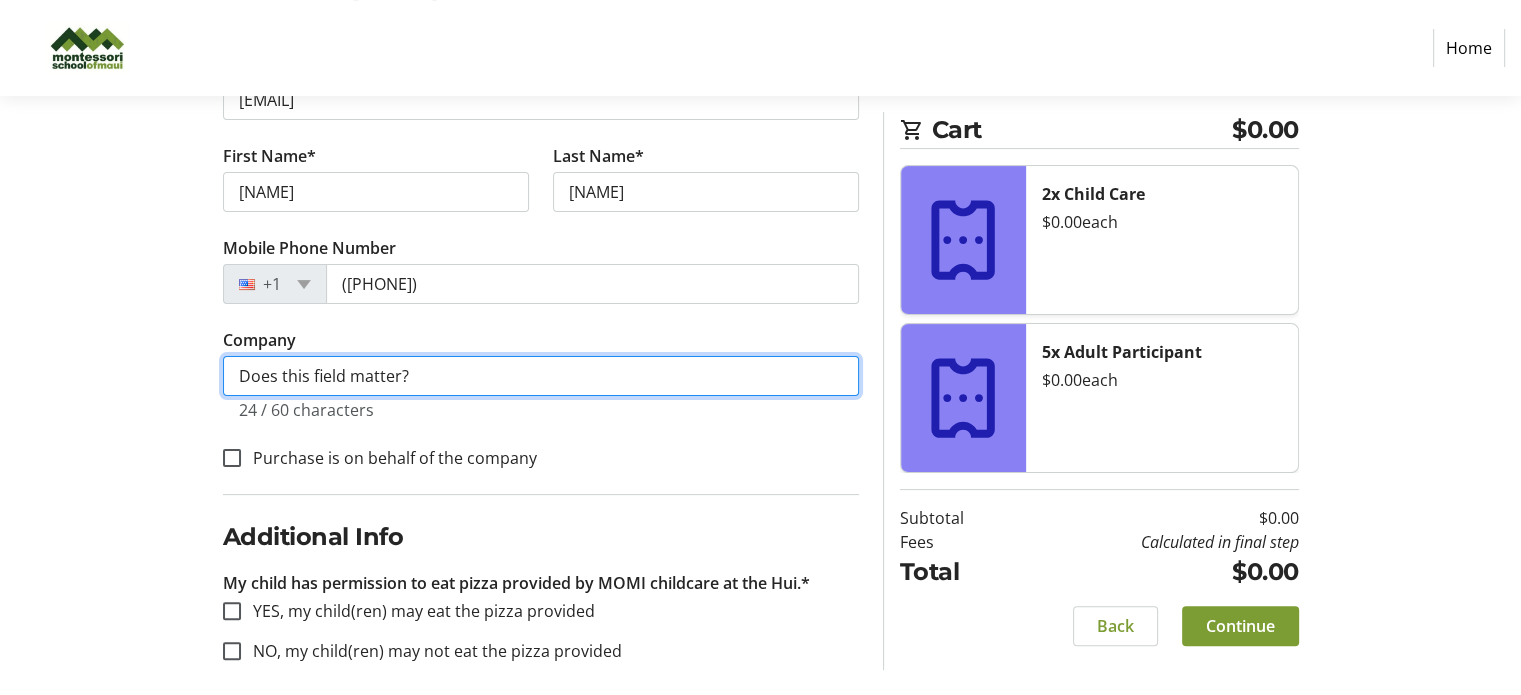 scroll, scrollTop: 464, scrollLeft: 0, axis: vertical 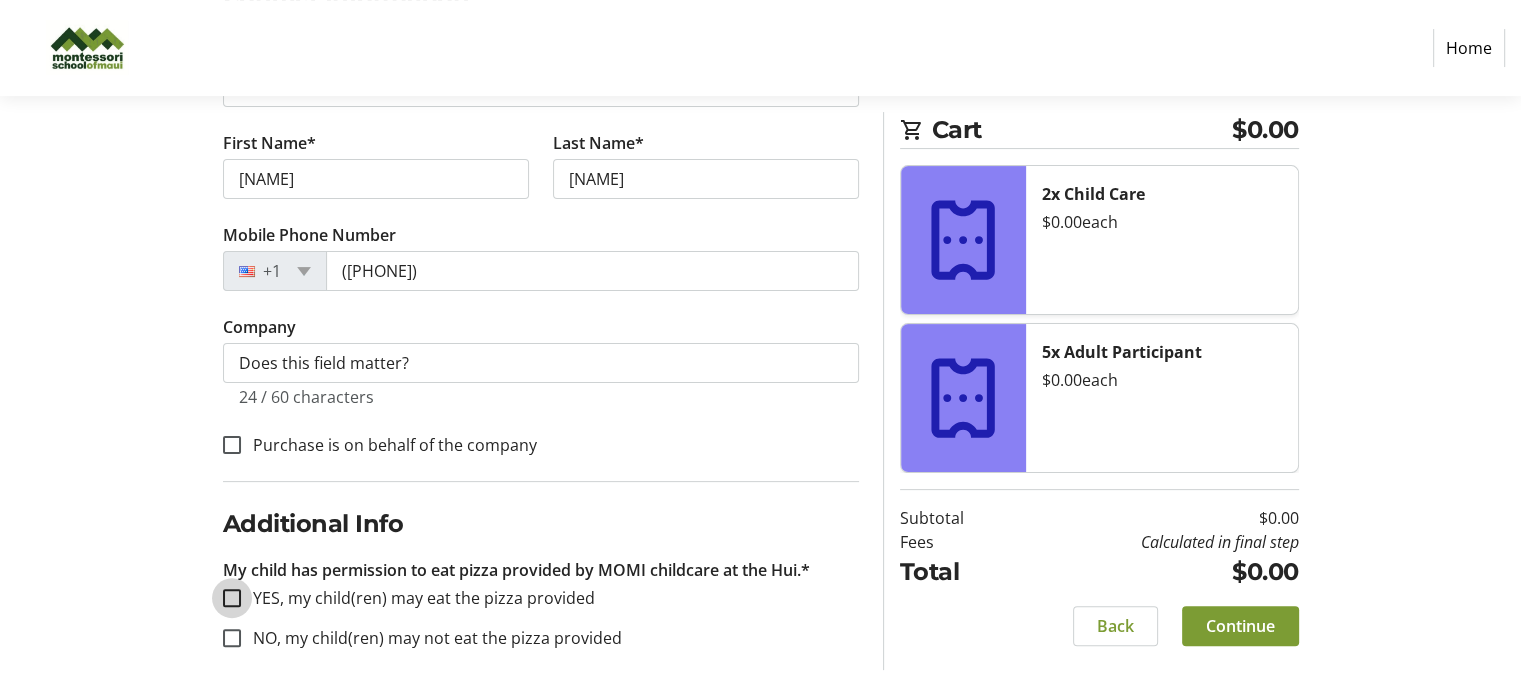 click on "YES, my child(ren) may eat the pizza provided" at bounding box center [232, 598] 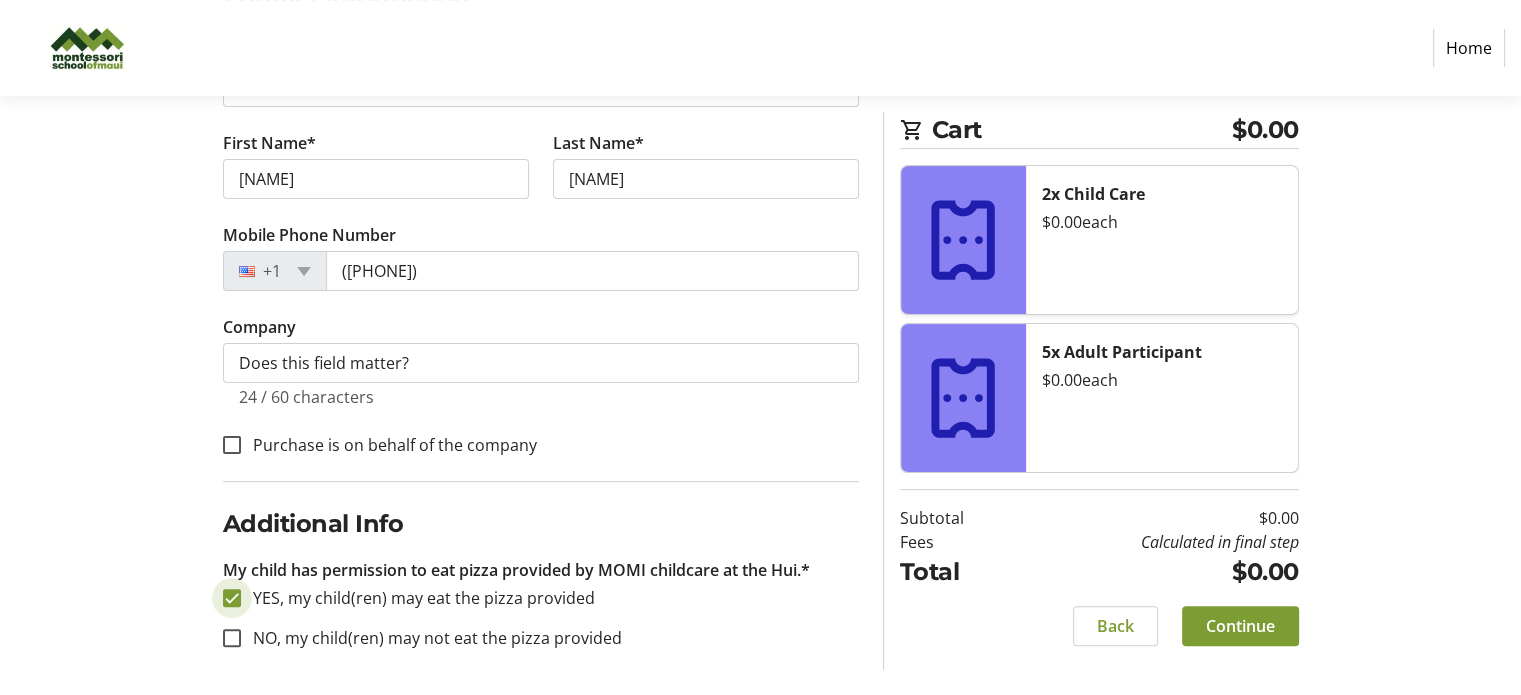 checkbox on "true" 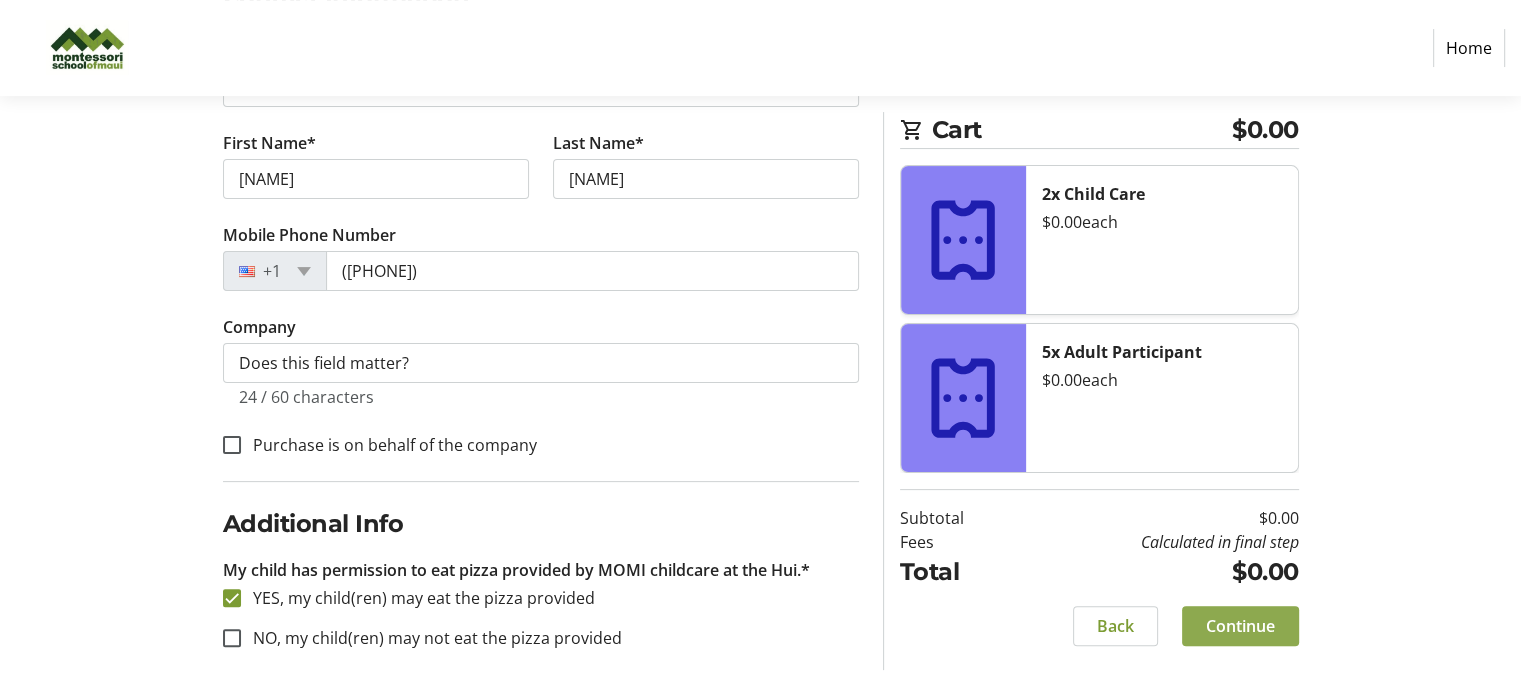click on "Continue" 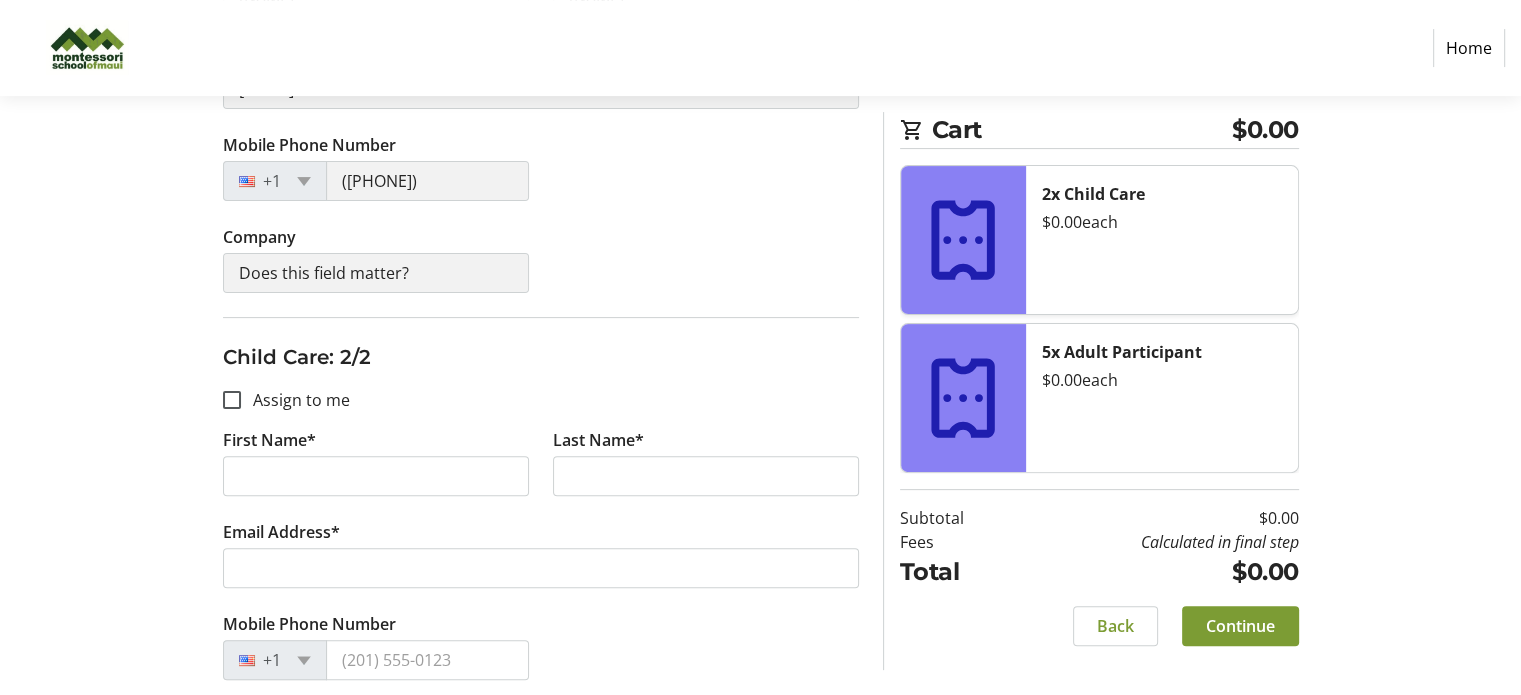 scroll, scrollTop: 500, scrollLeft: 0, axis: vertical 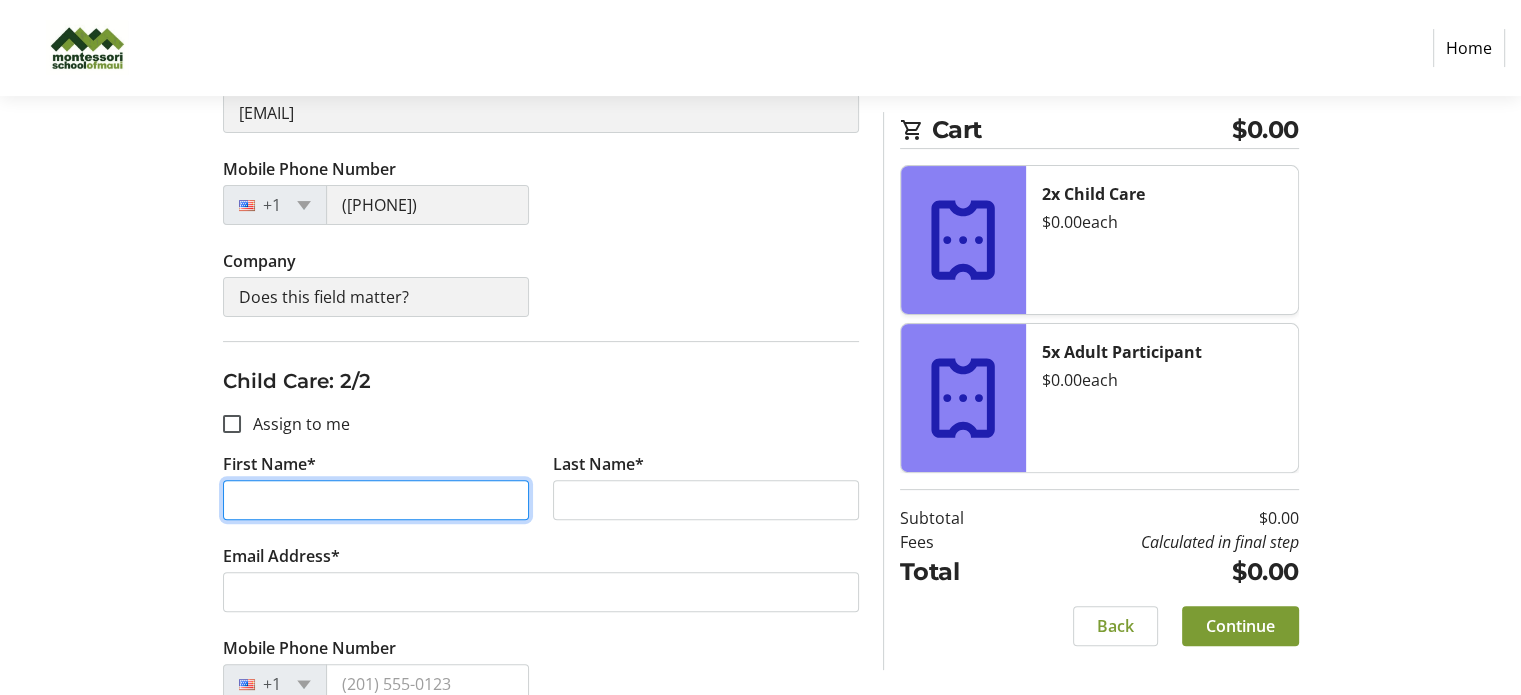 click on "First Name*" at bounding box center [376, 500] 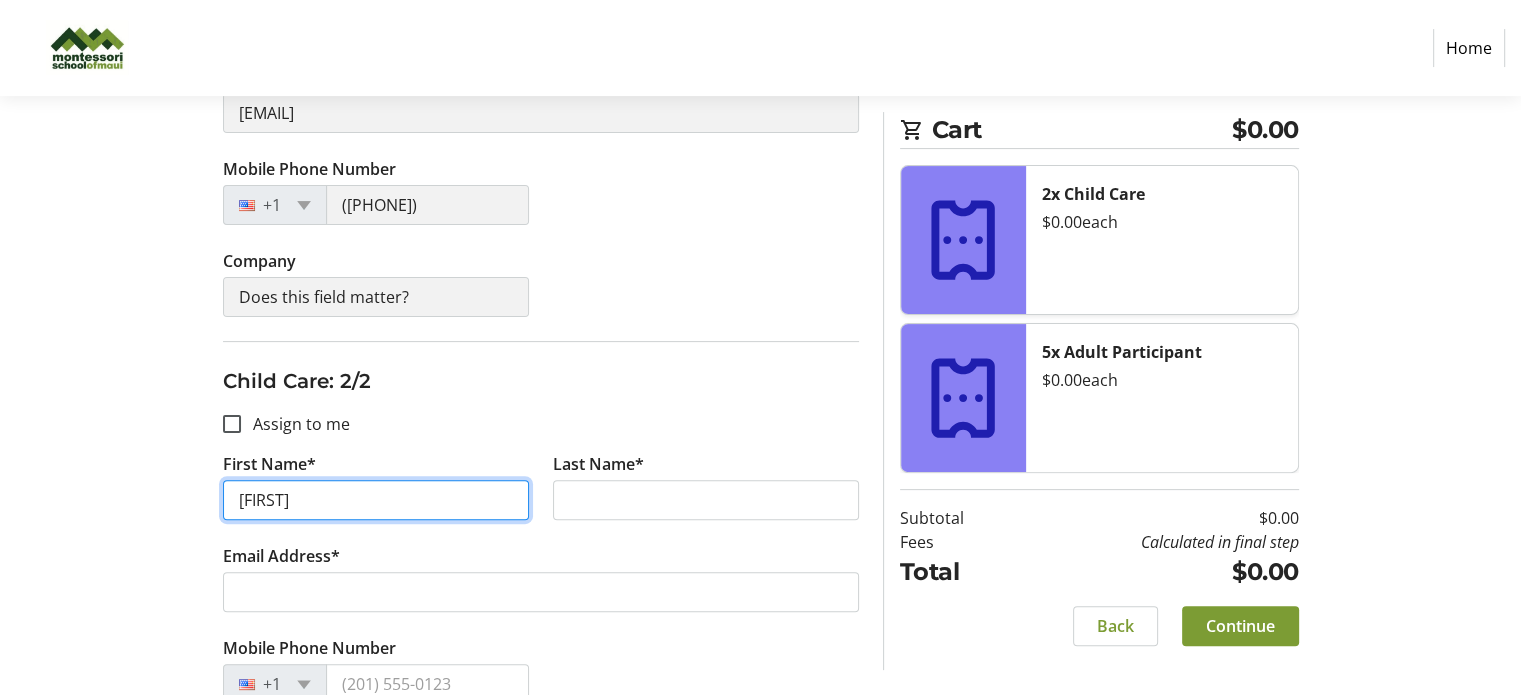 type on "[FIRST]" 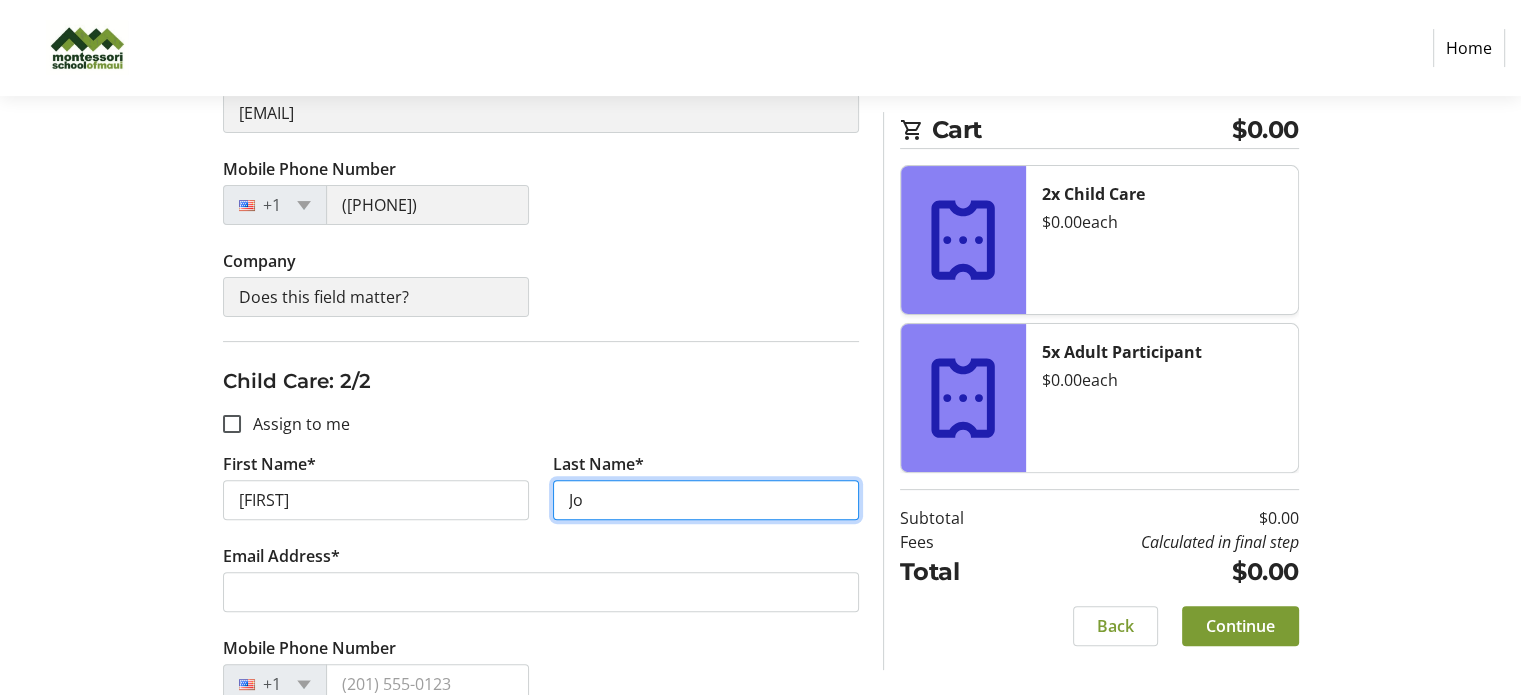 type on "Jo" 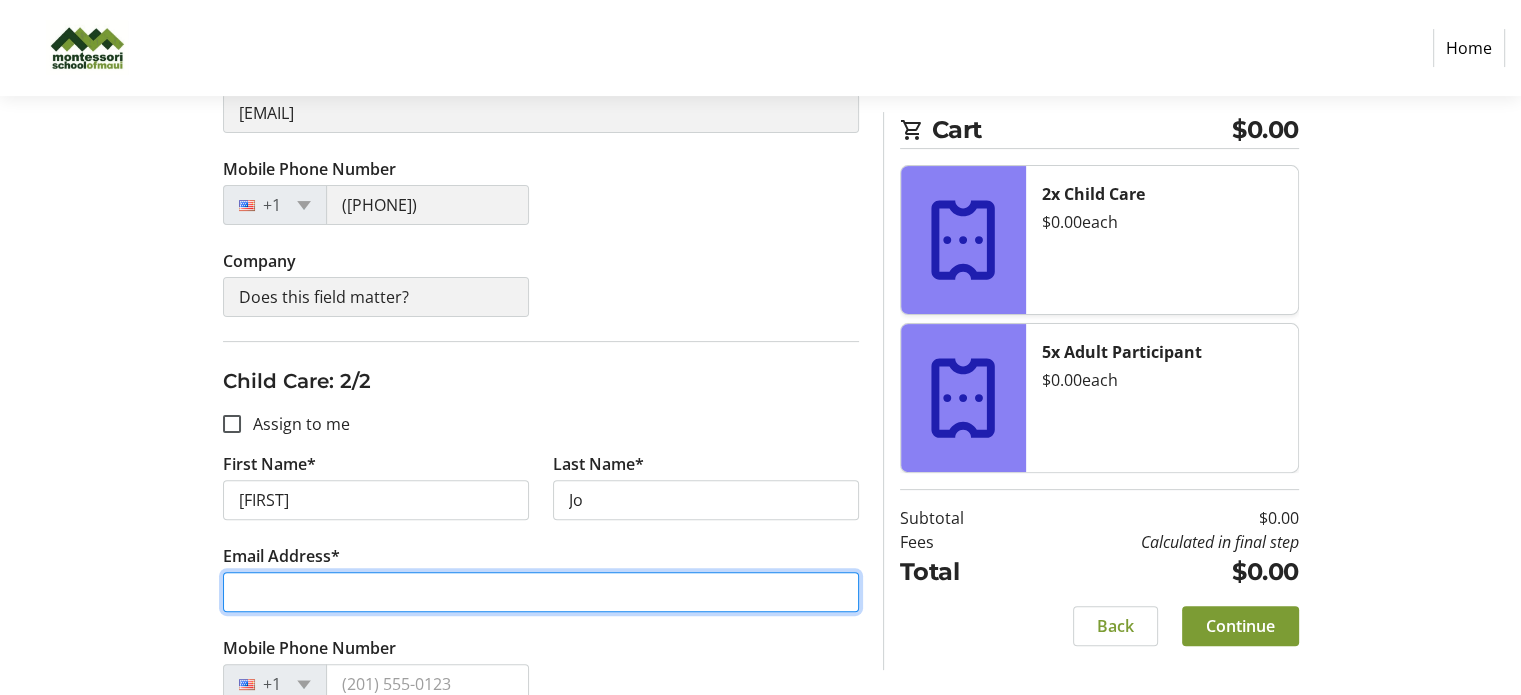 click on "Email Address*" at bounding box center (541, 592) 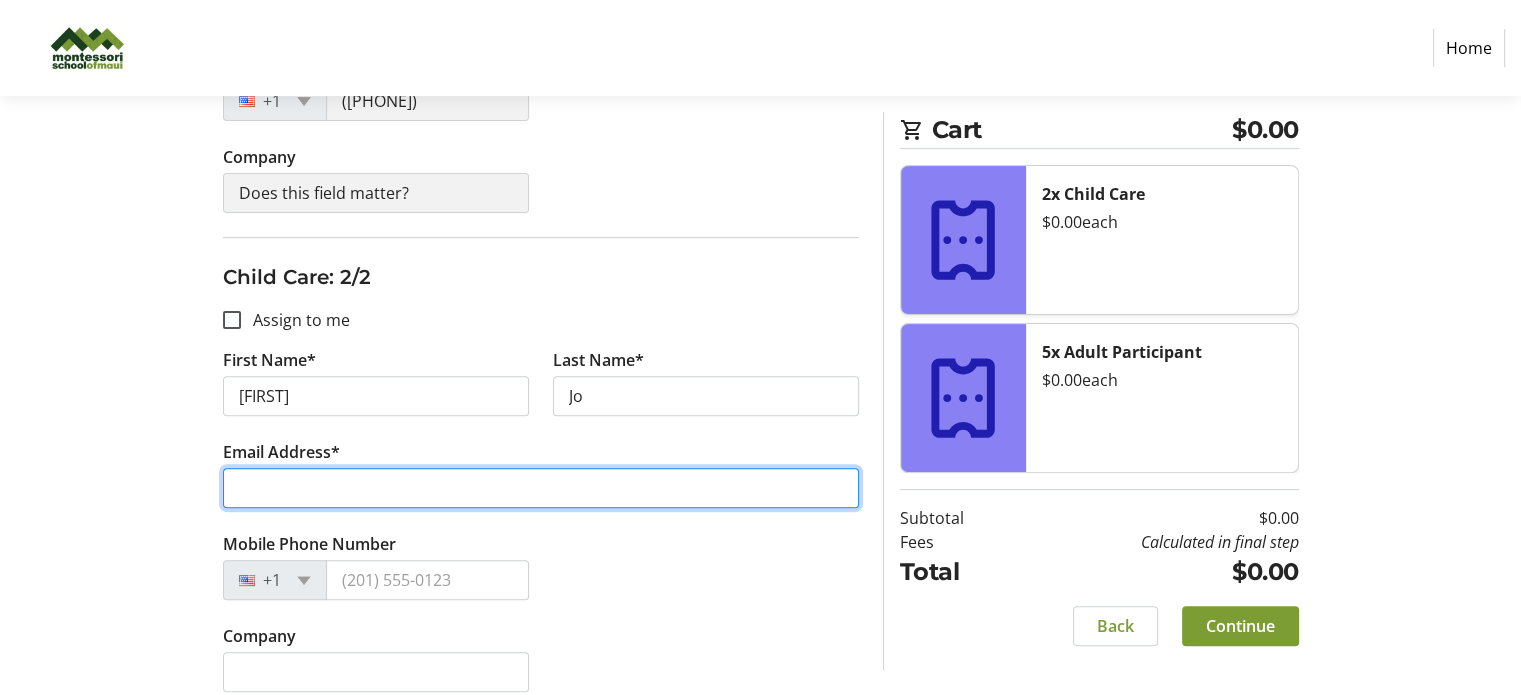 scroll, scrollTop: 200, scrollLeft: 0, axis: vertical 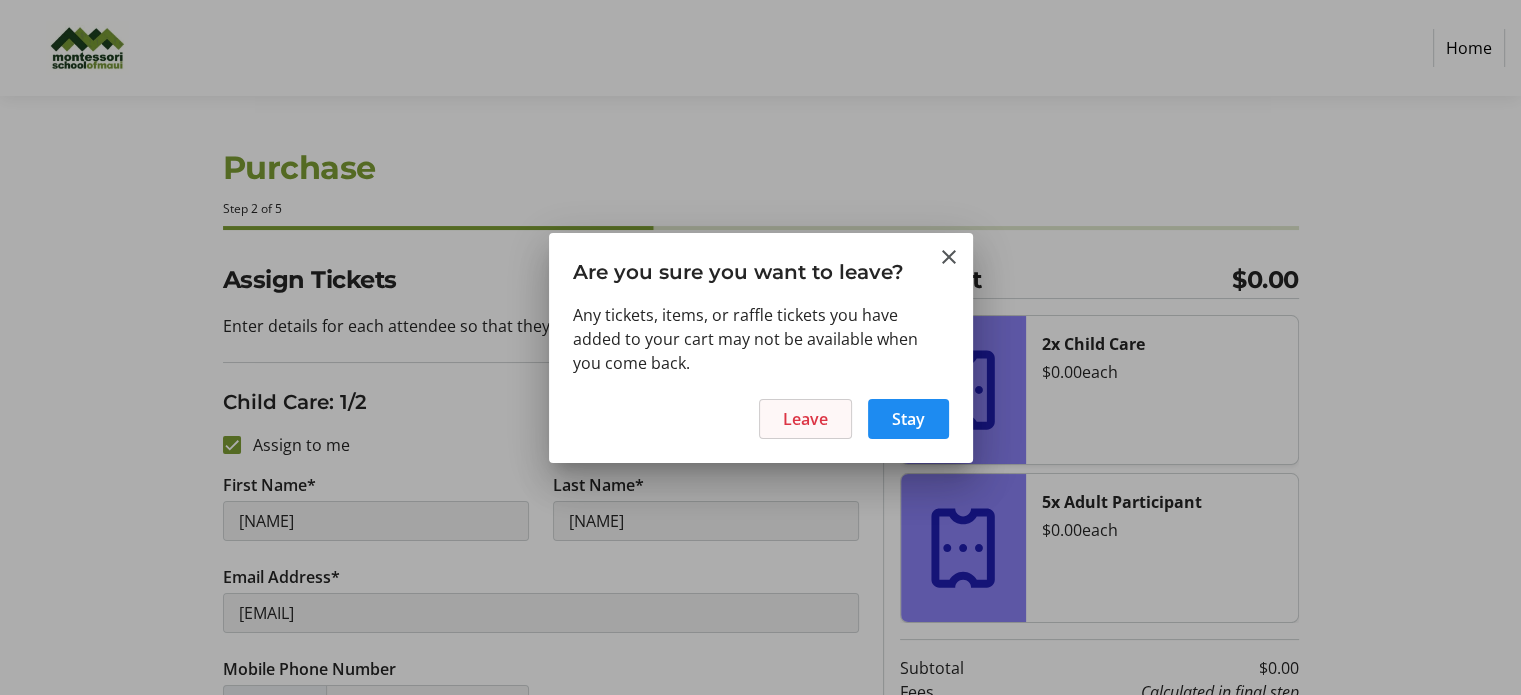click at bounding box center [805, 419] 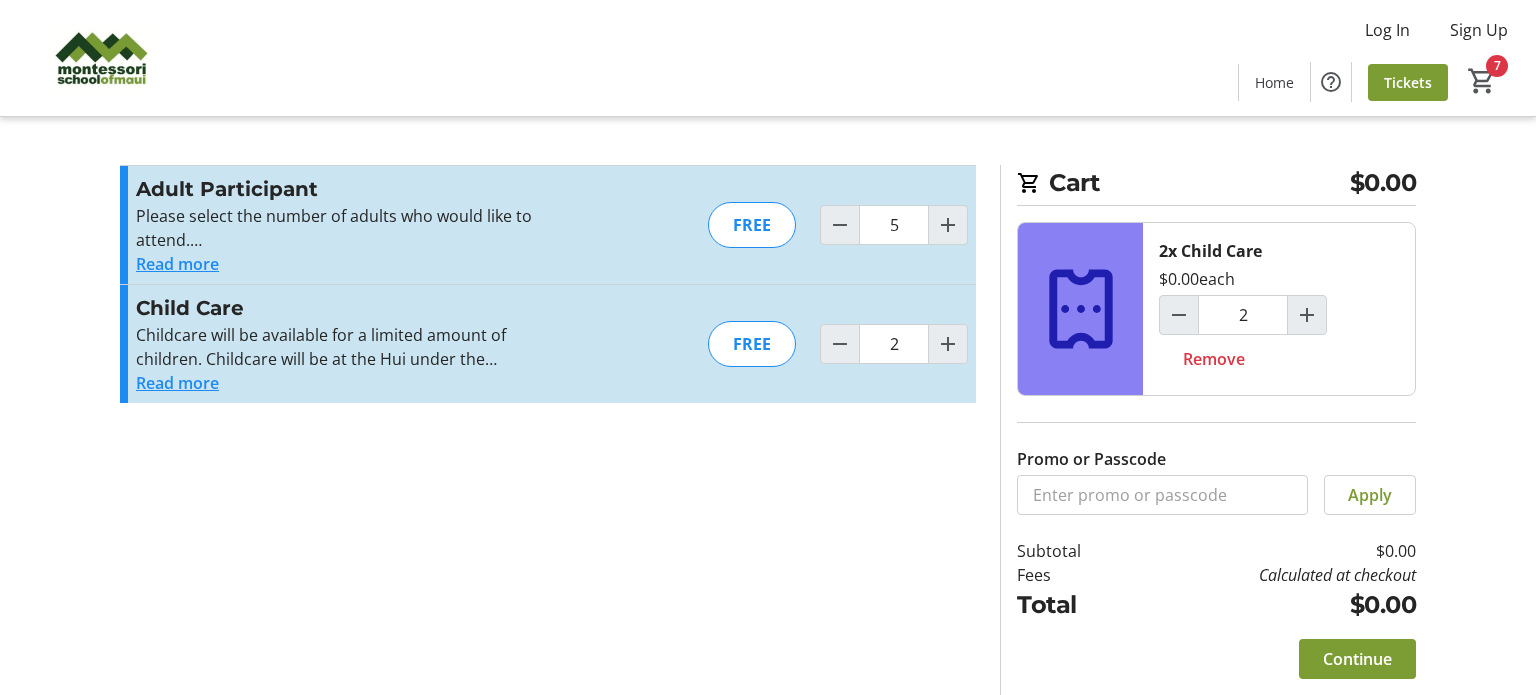 click on "Read more" 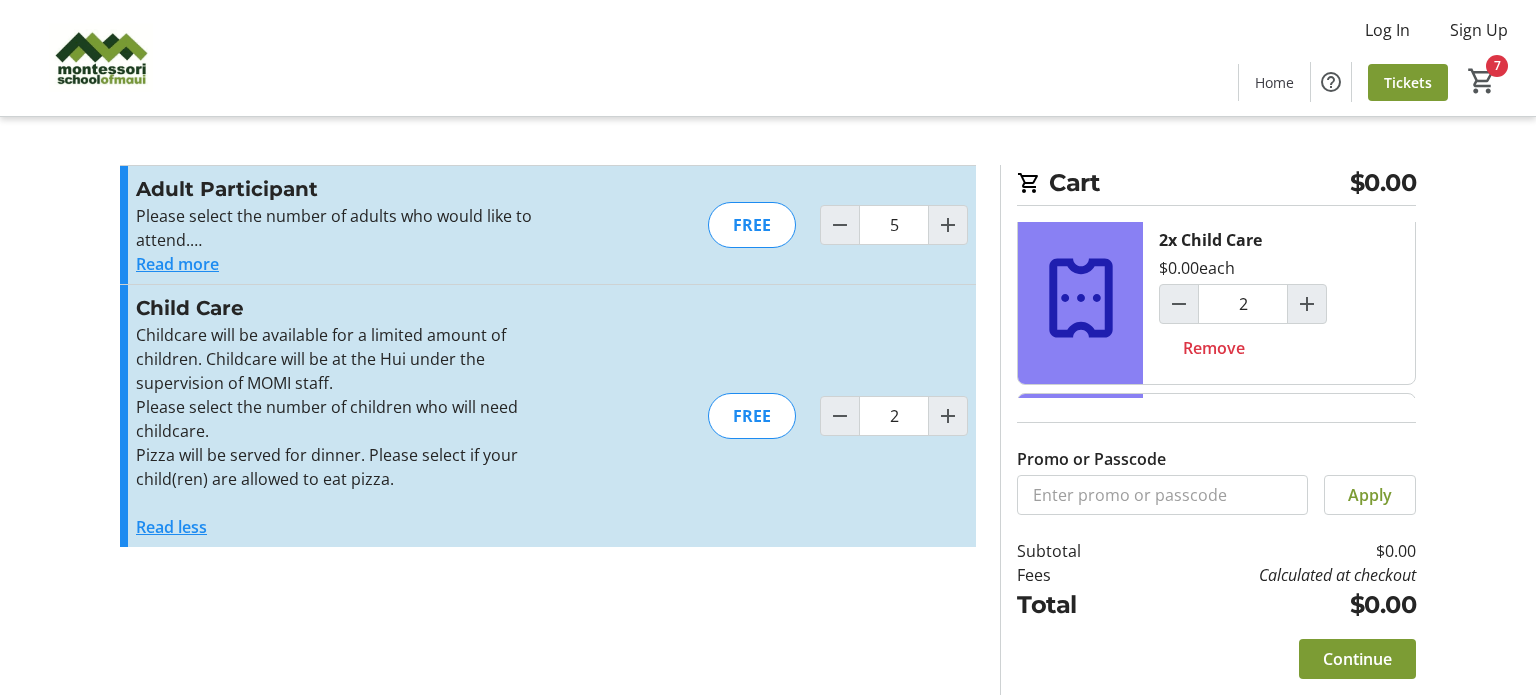 scroll, scrollTop: 0, scrollLeft: 0, axis: both 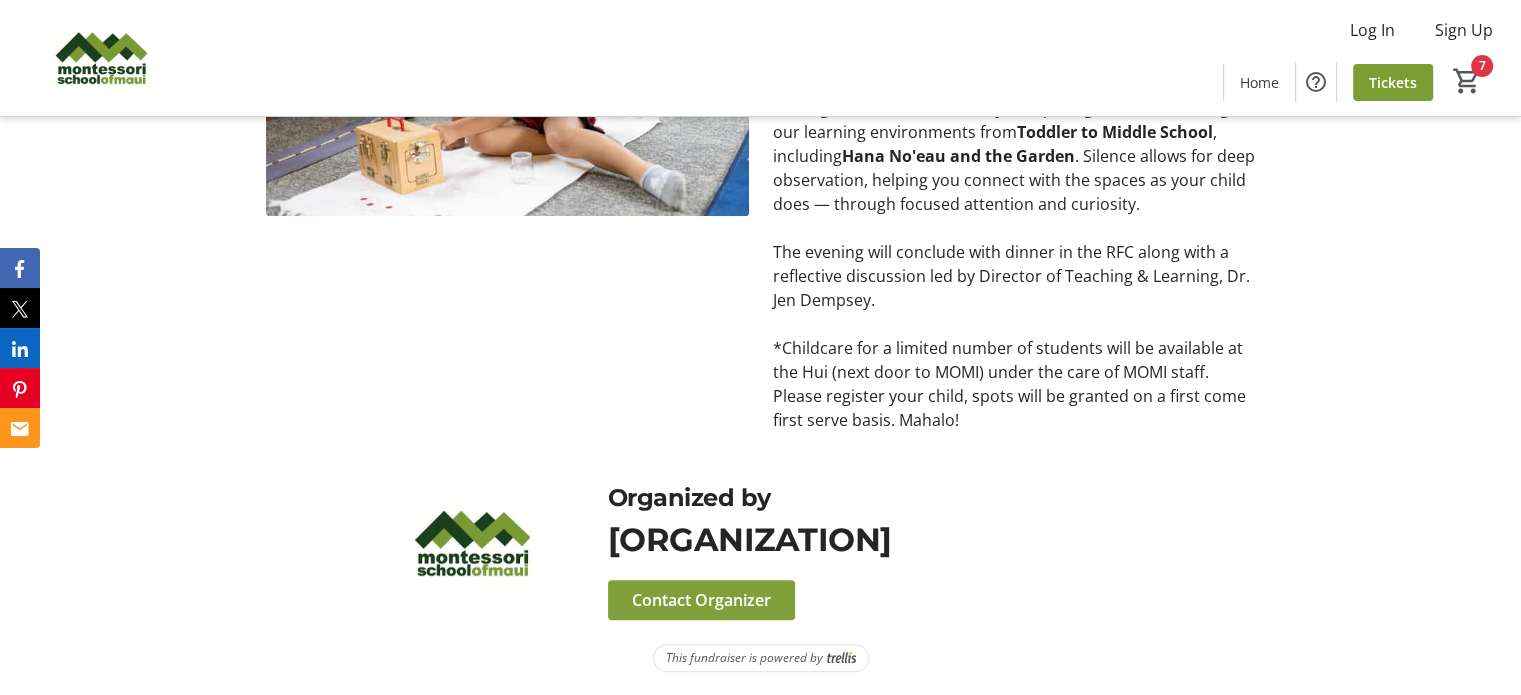 click on "Contact Organizer" 